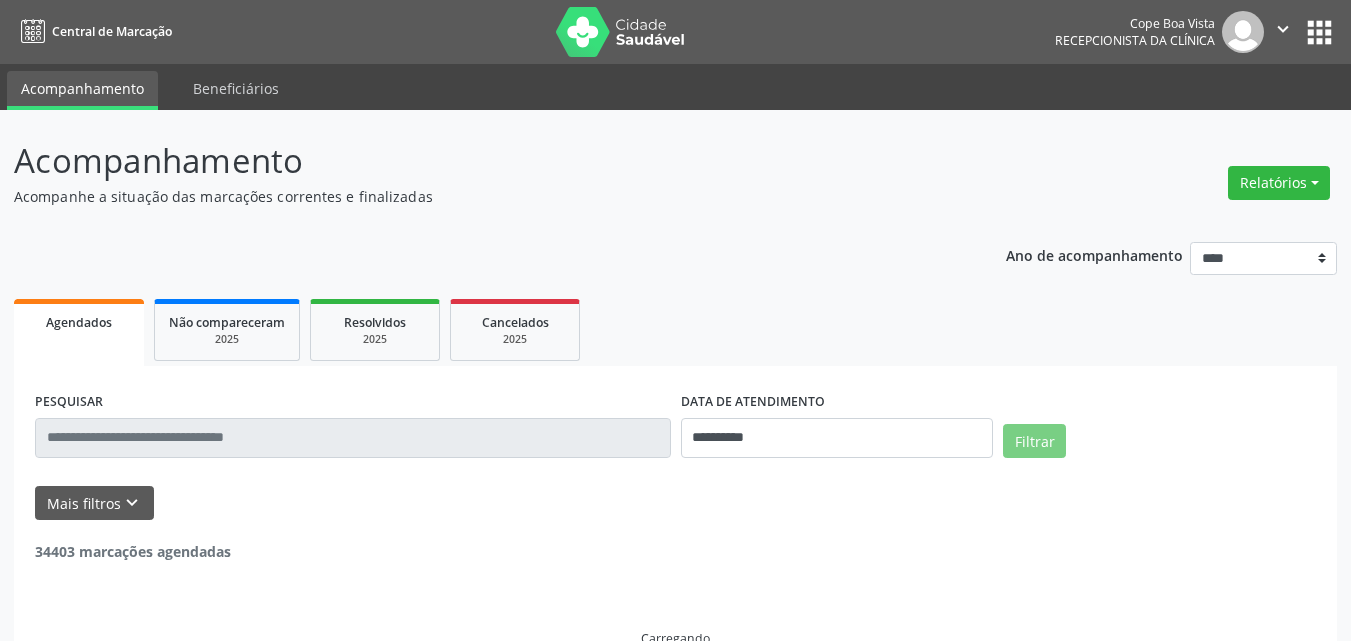 scroll, scrollTop: 0, scrollLeft: 0, axis: both 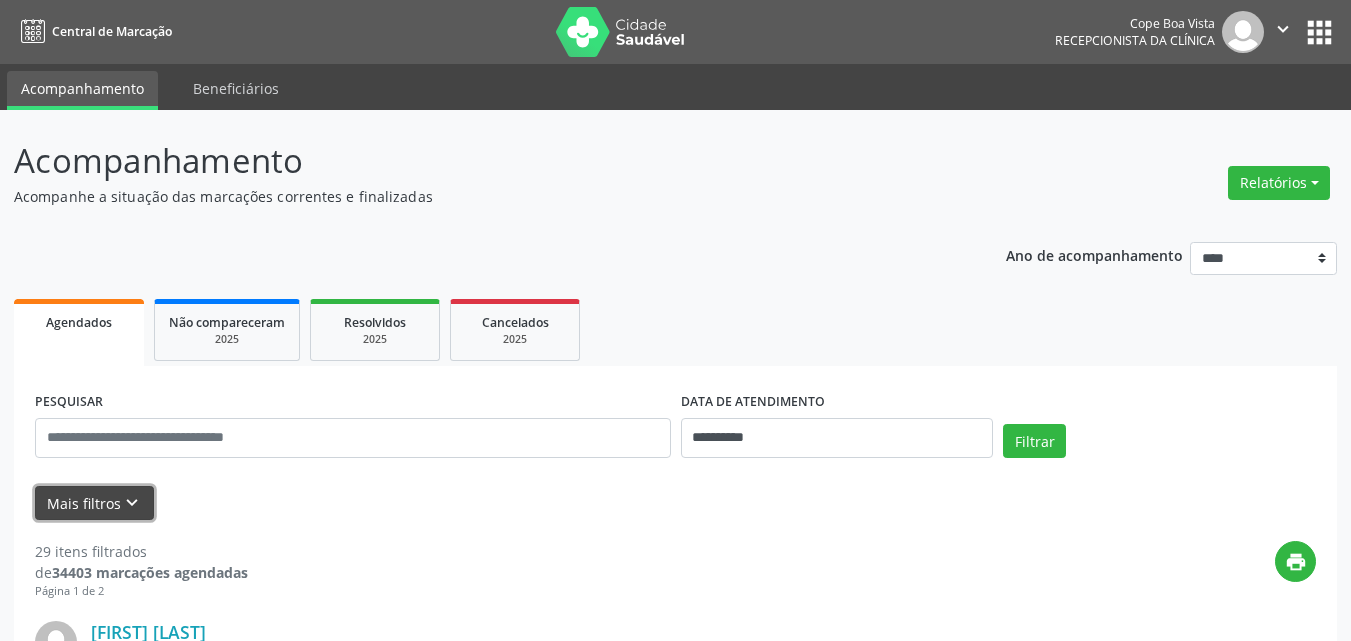 click on "keyboard_arrow_down" at bounding box center (132, 503) 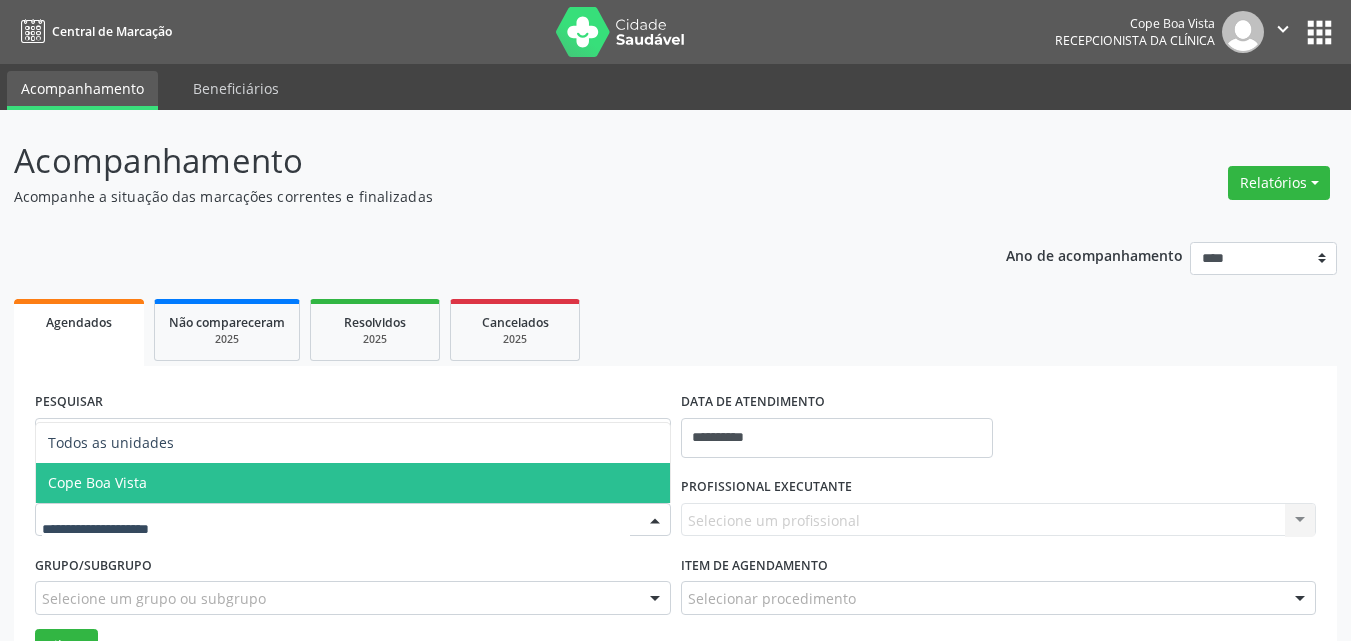 click on "Cope Boa Vista" at bounding box center [353, 483] 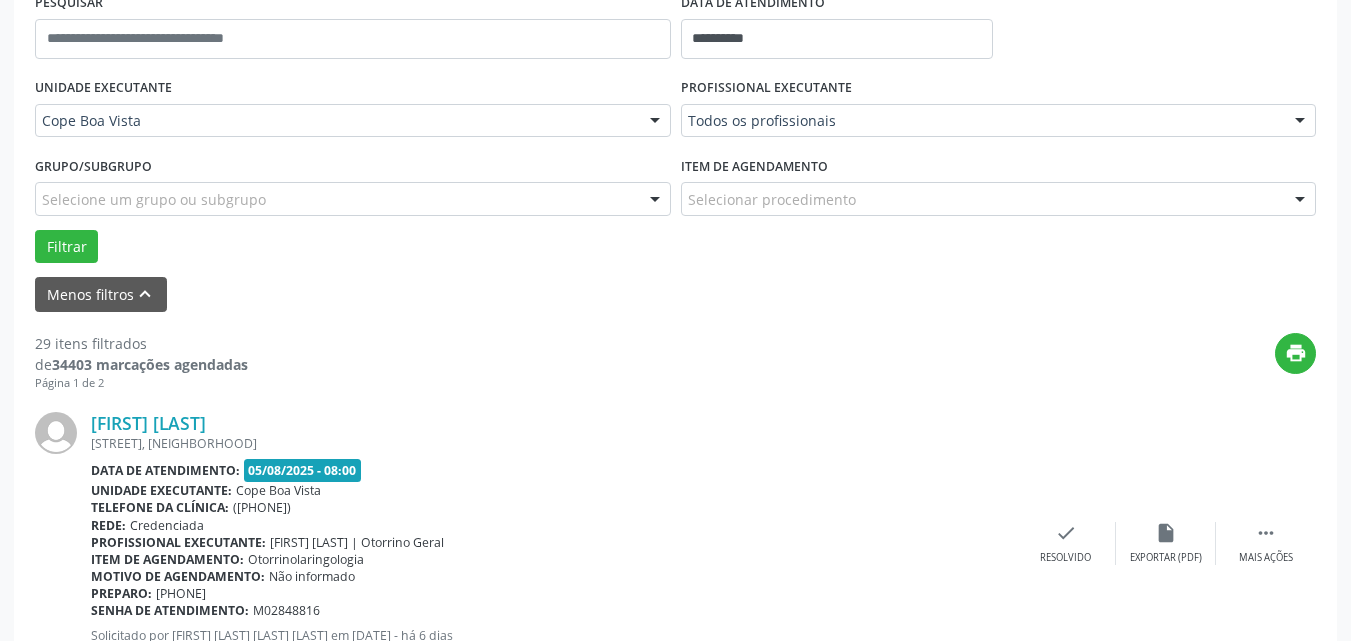 scroll, scrollTop: 400, scrollLeft: 0, axis: vertical 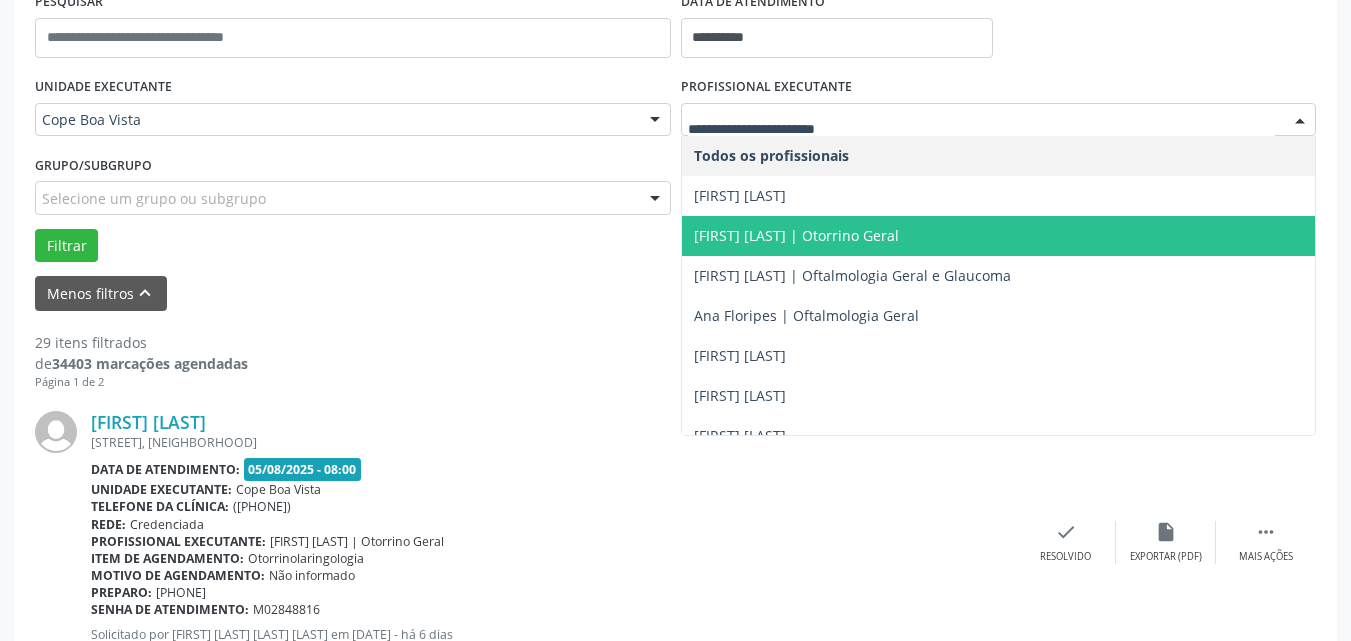 click on "[FIRST] [LAST] | Otorrino Geral" at bounding box center [796, 235] 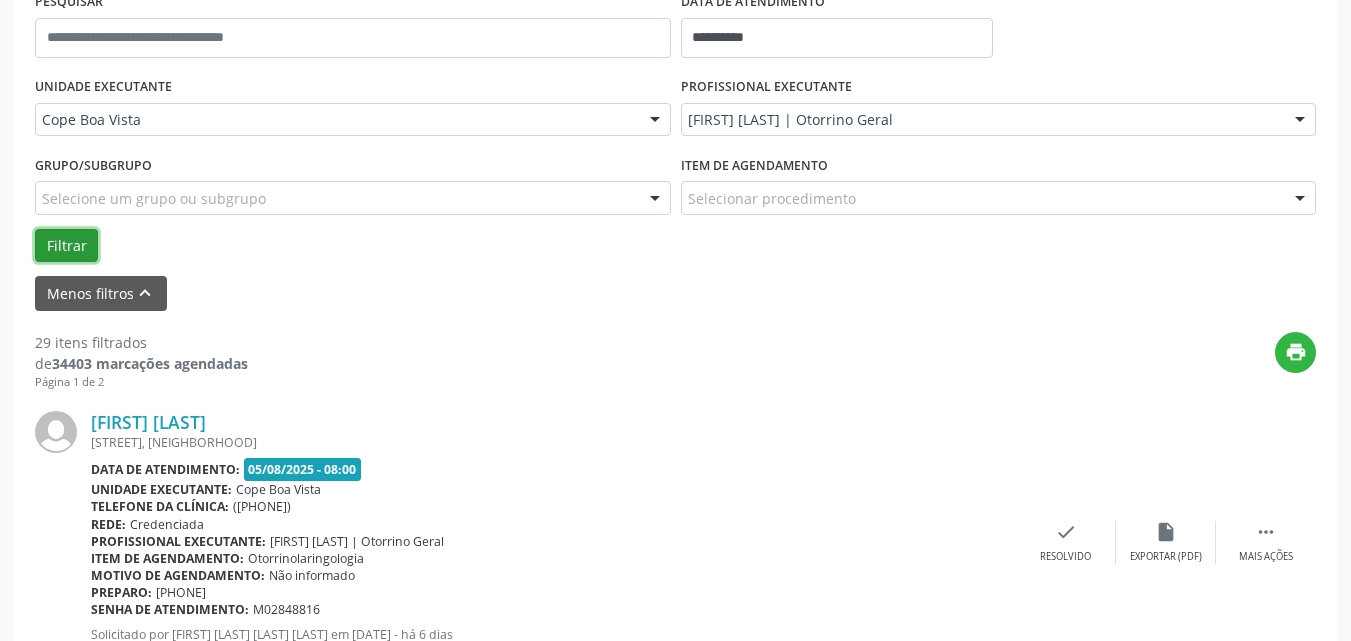 click on "Filtrar" at bounding box center [675, 246] 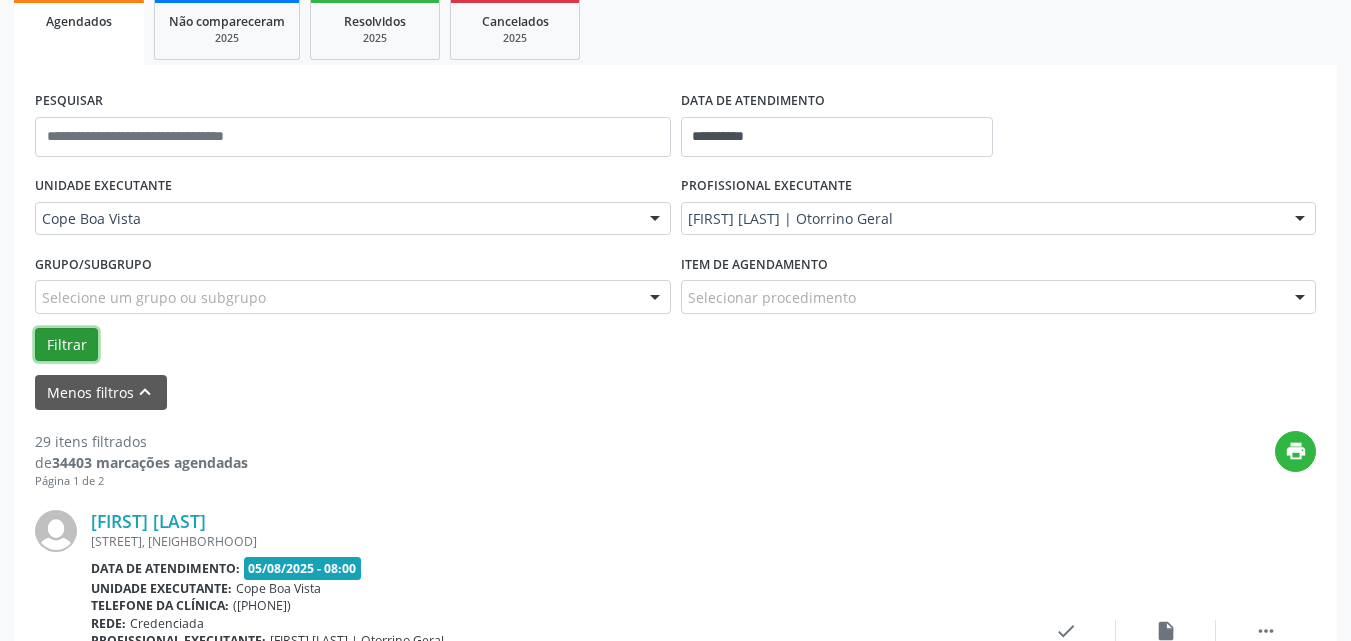 scroll, scrollTop: 300, scrollLeft: 0, axis: vertical 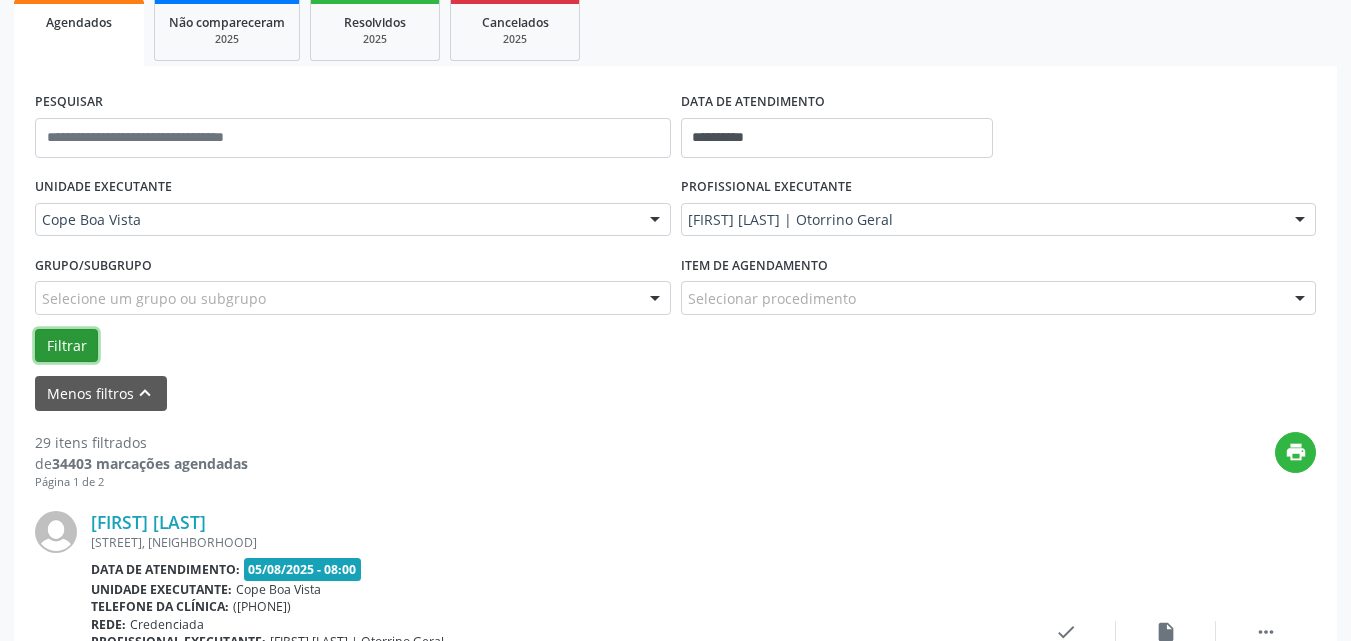 click on "Filtrar" at bounding box center [66, 346] 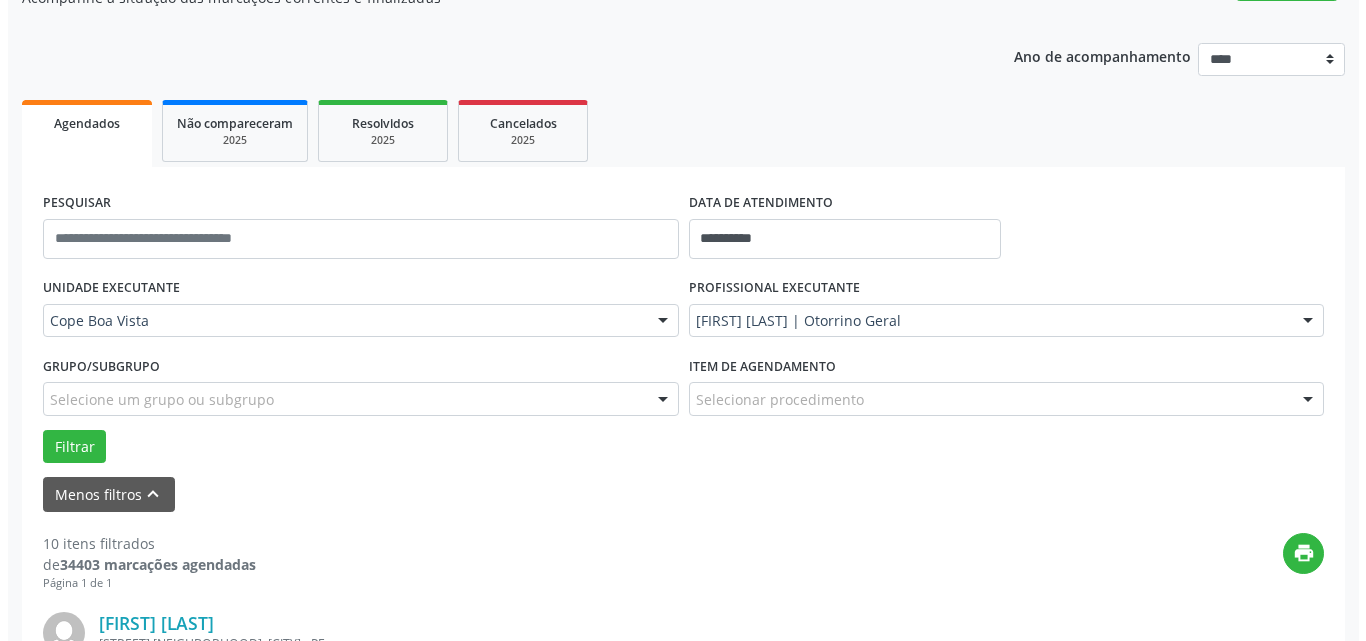 scroll, scrollTop: 0, scrollLeft: 0, axis: both 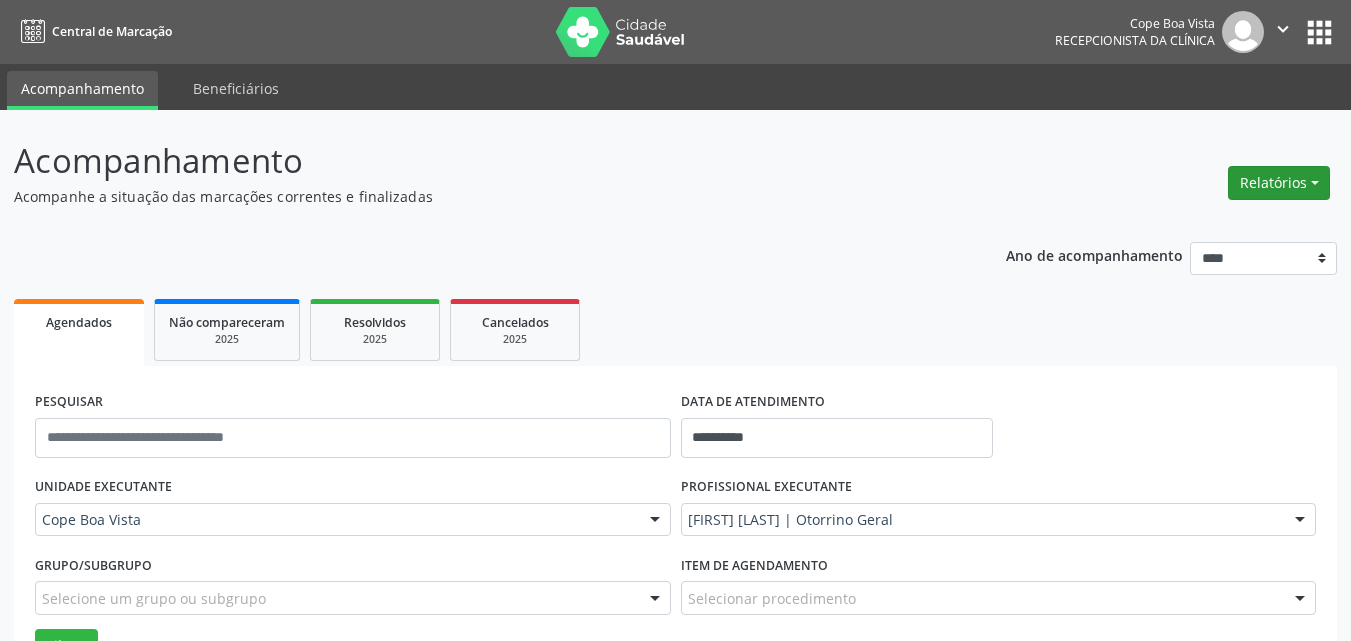 click on "Relatórios" at bounding box center (1279, 183) 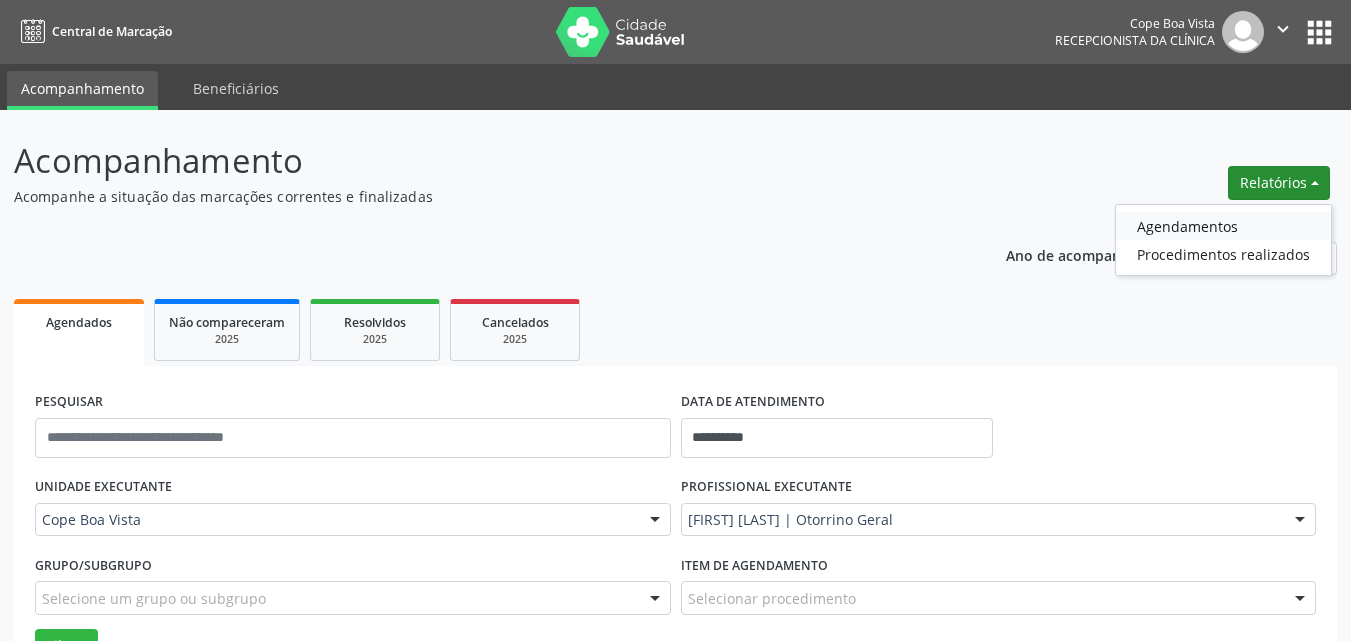click on "Agendamentos" at bounding box center [1223, 226] 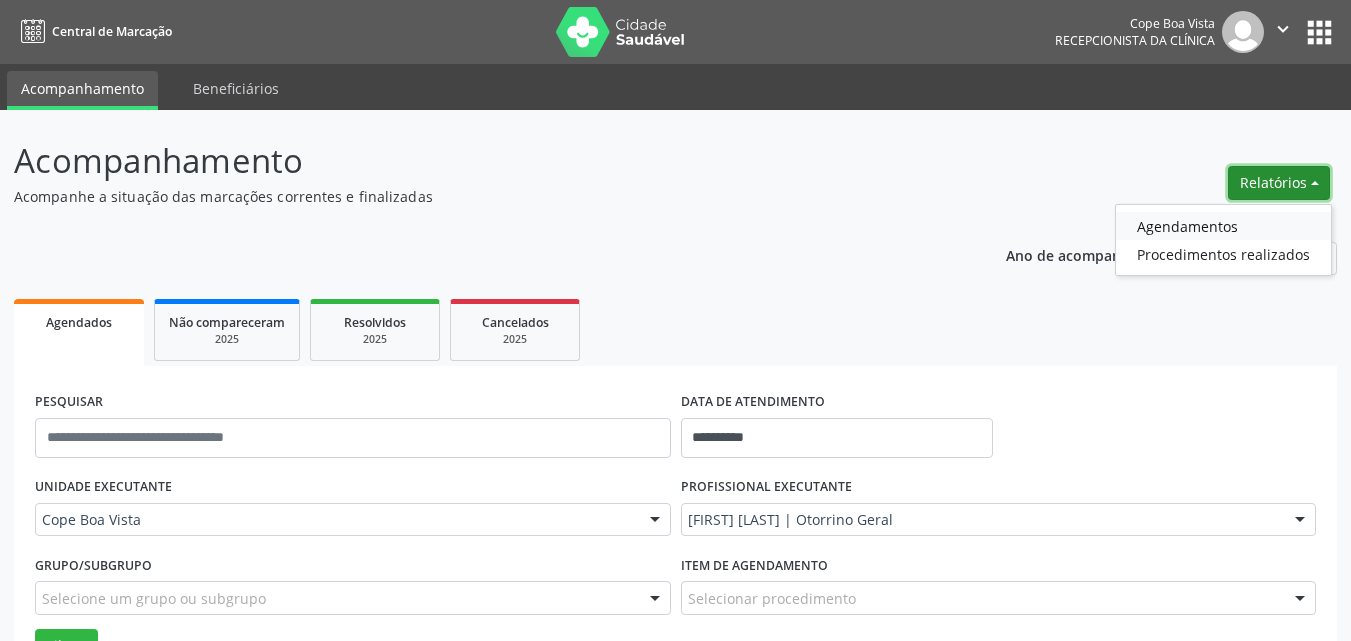 select on "*" 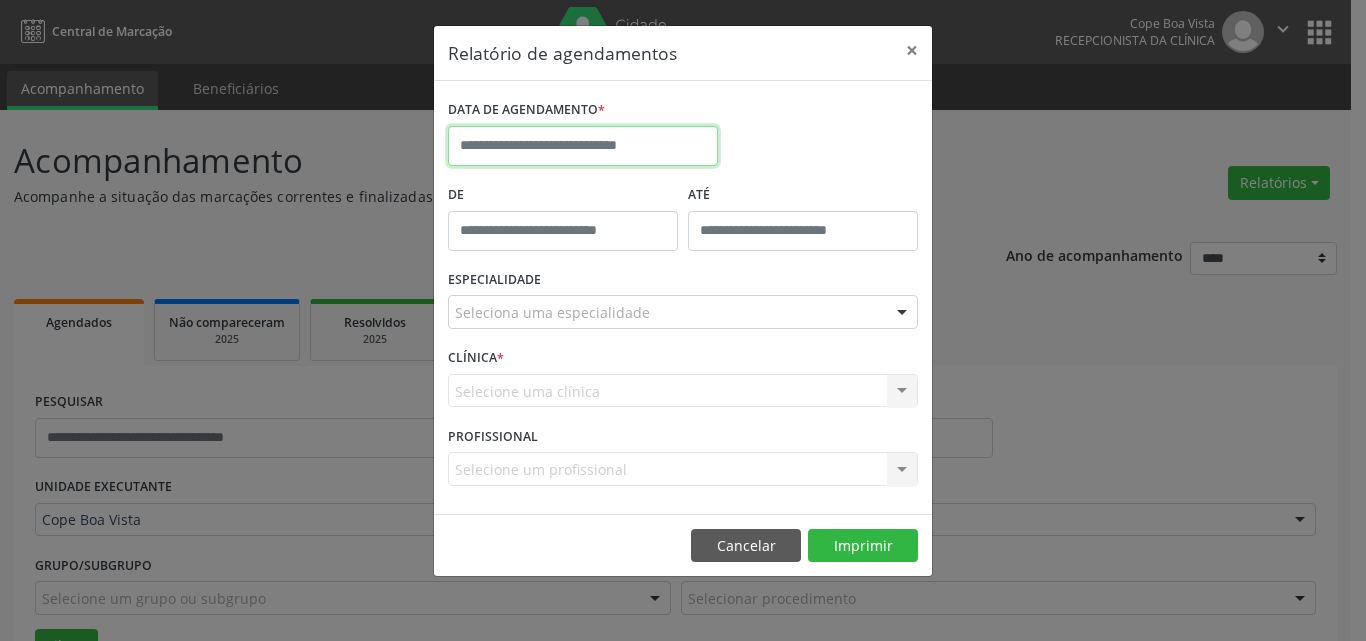 click at bounding box center [583, 146] 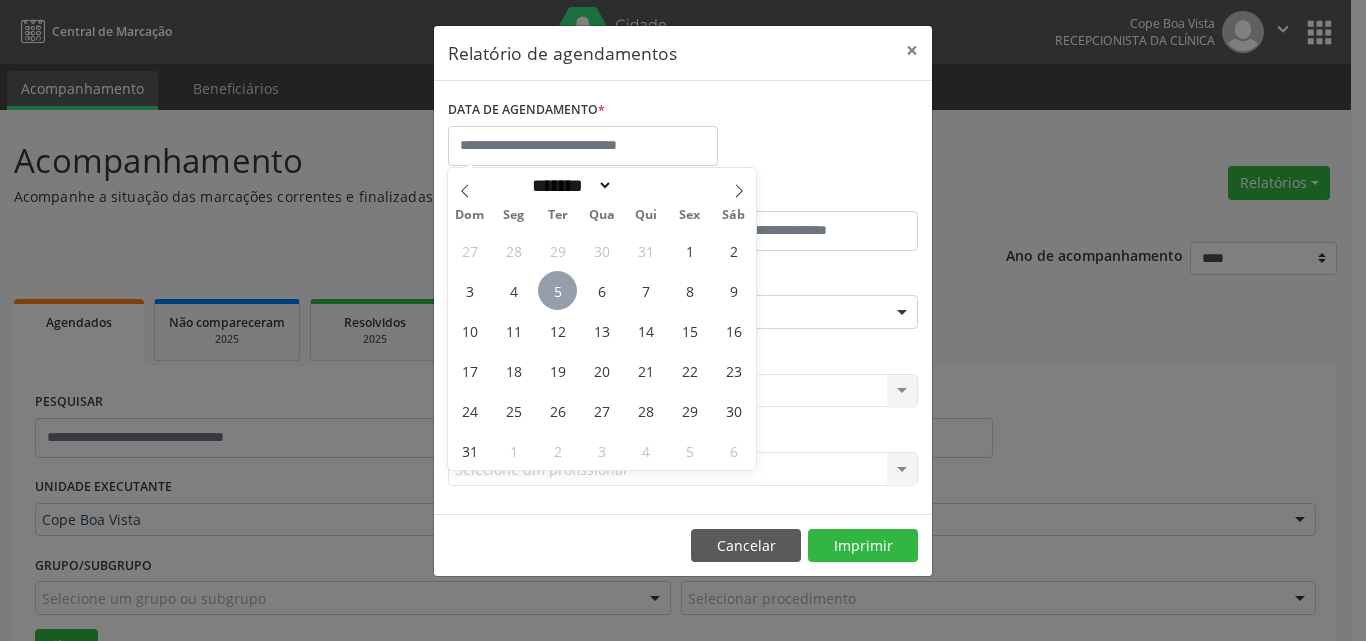 click on "5" at bounding box center [557, 290] 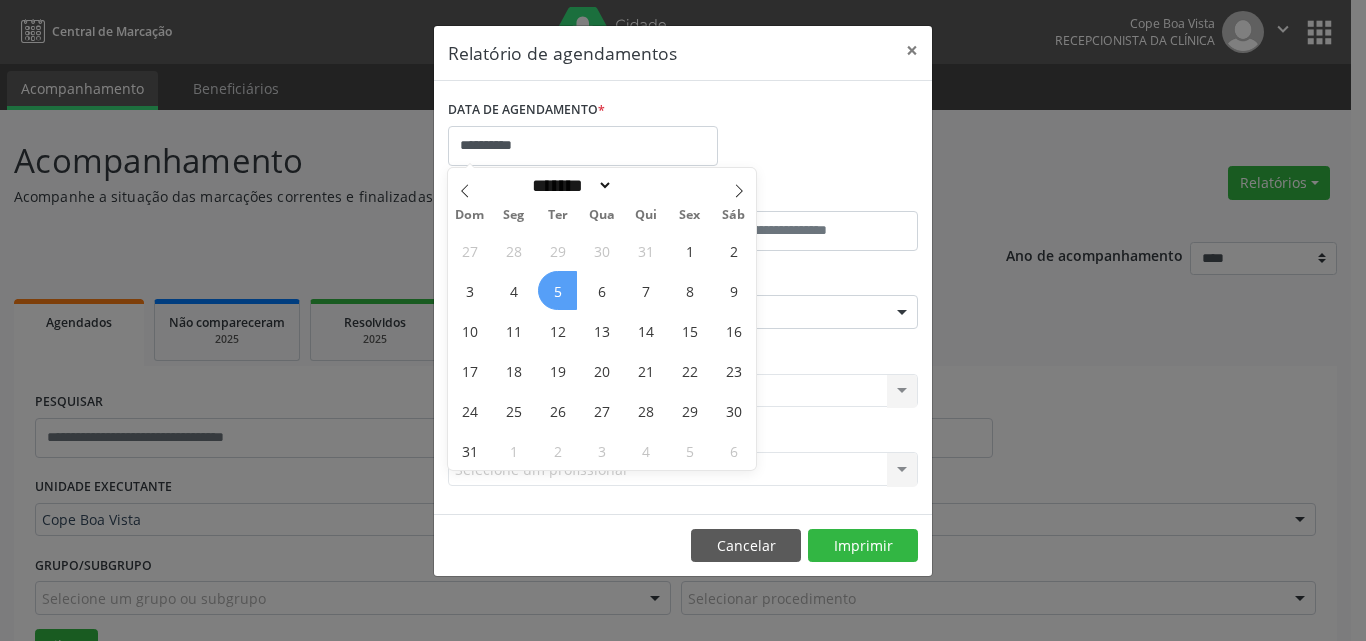 click on "5" at bounding box center (557, 290) 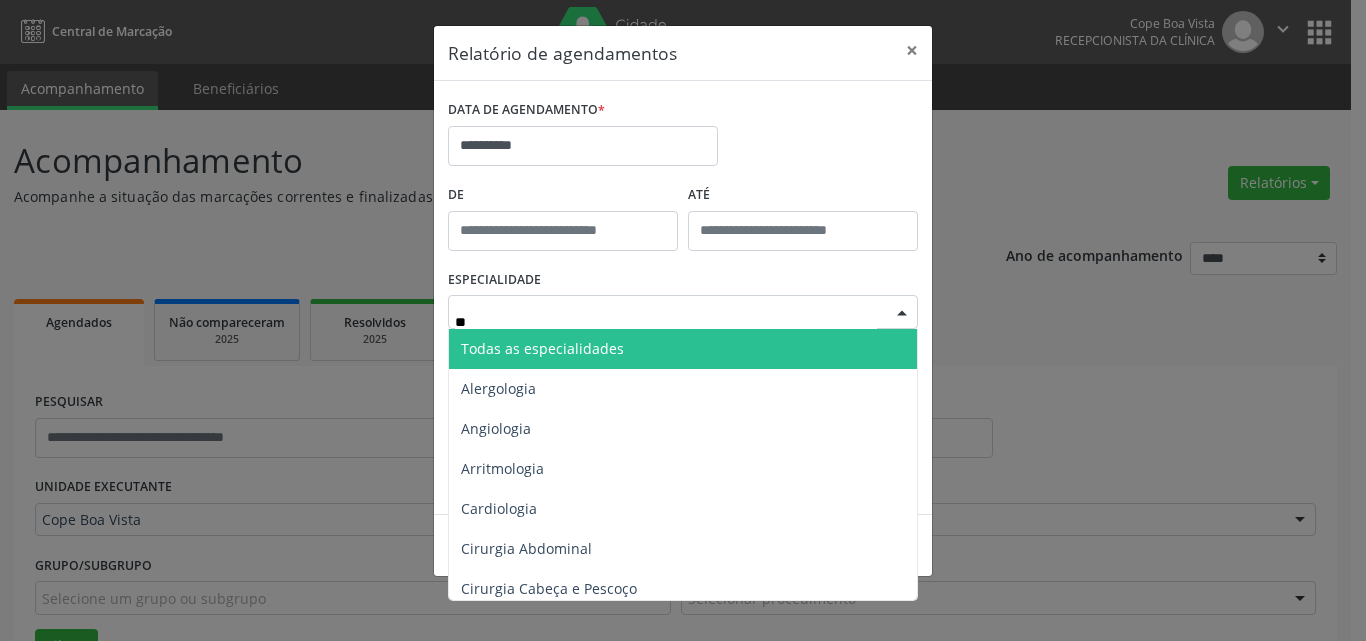 type on "***" 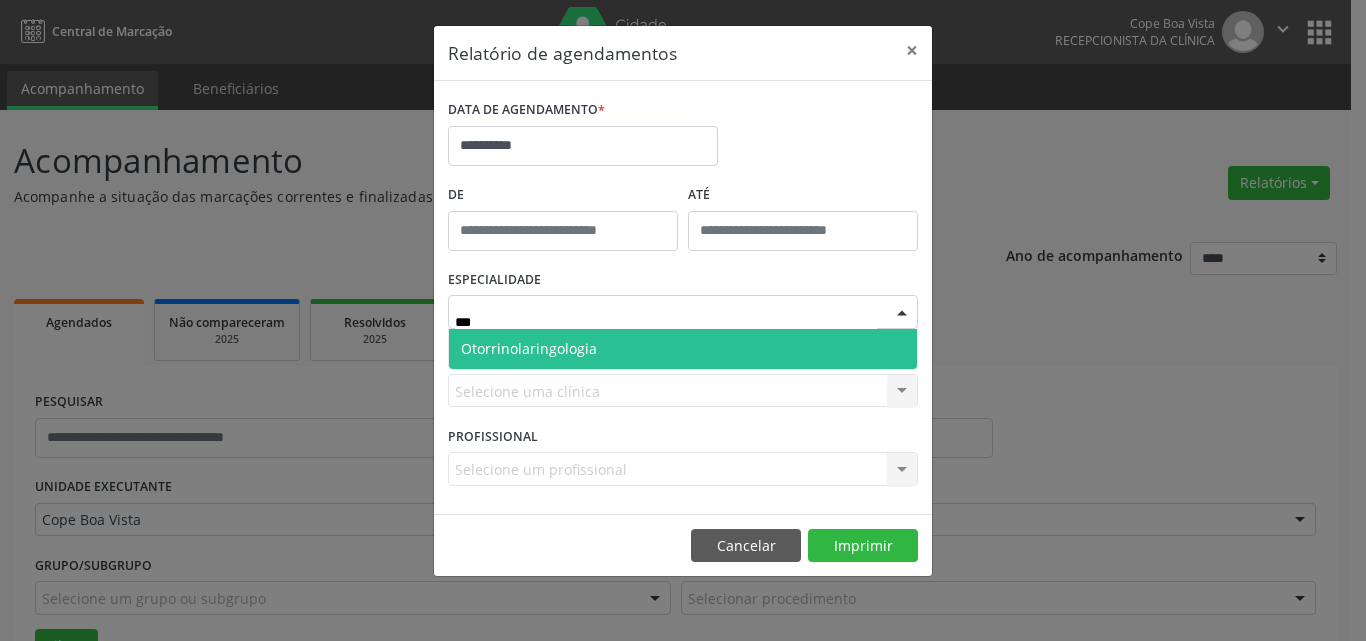 click on "Otorrinolaringologia" at bounding box center [683, 349] 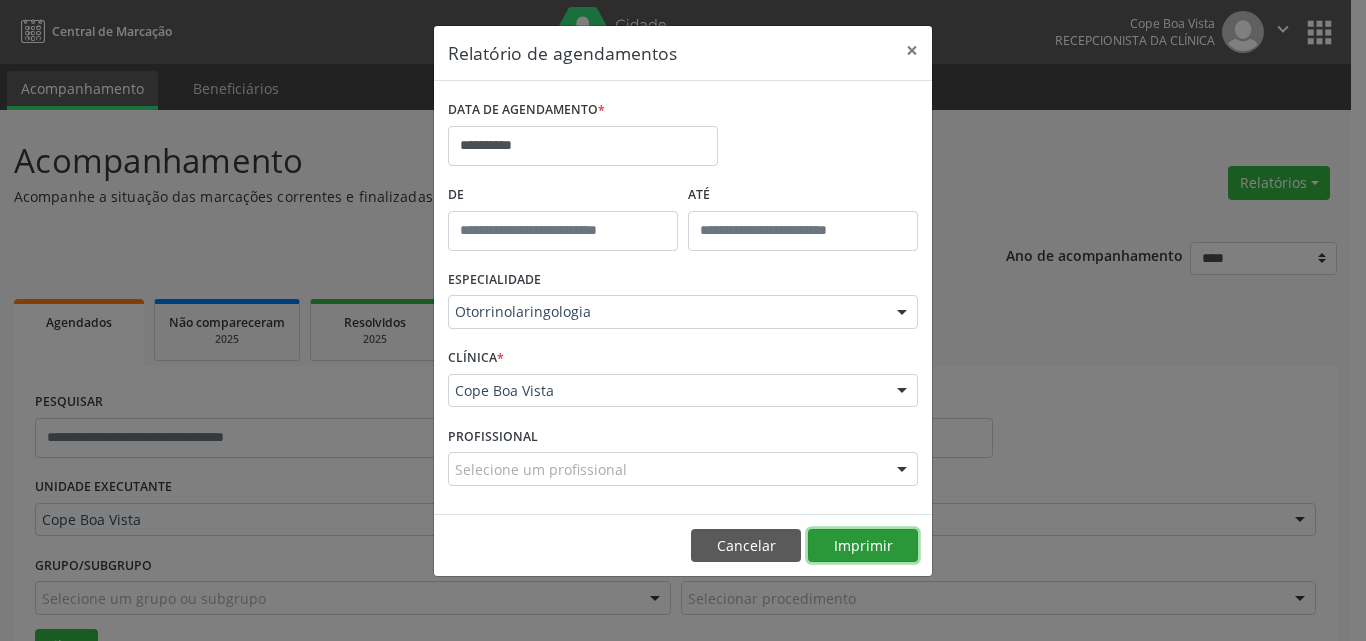 click on "Imprimir" at bounding box center [863, 546] 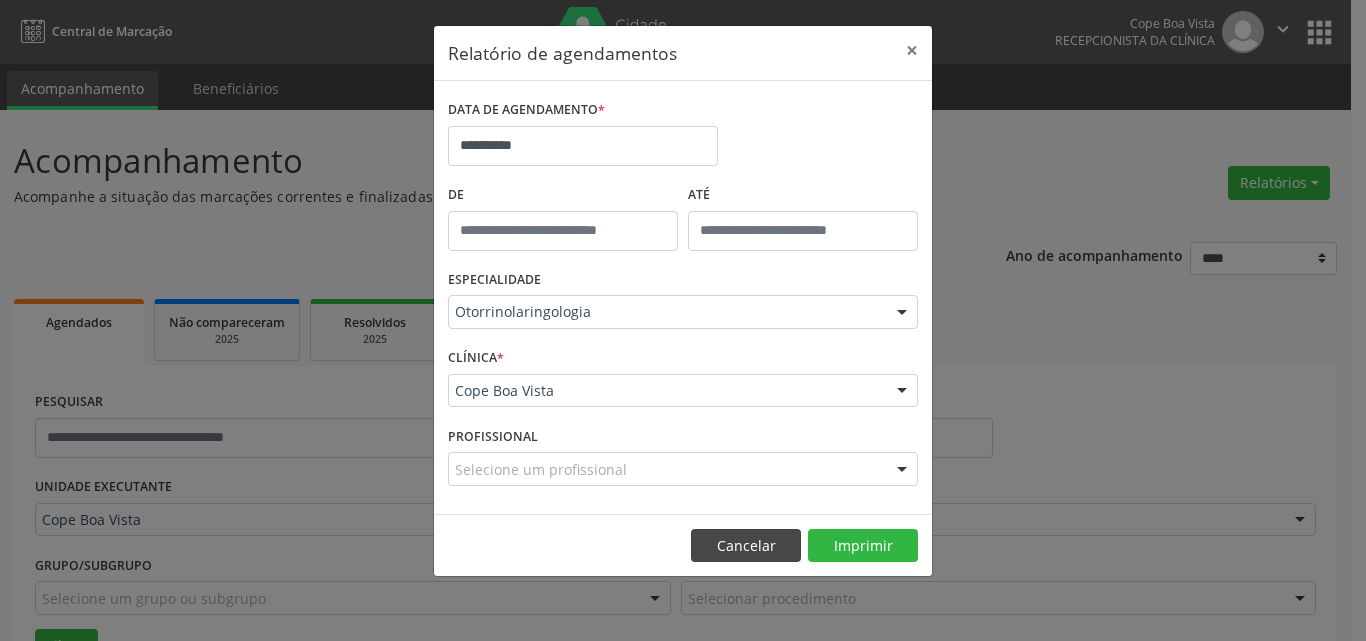 click on "Cancelar Imprimir" at bounding box center (683, 545) 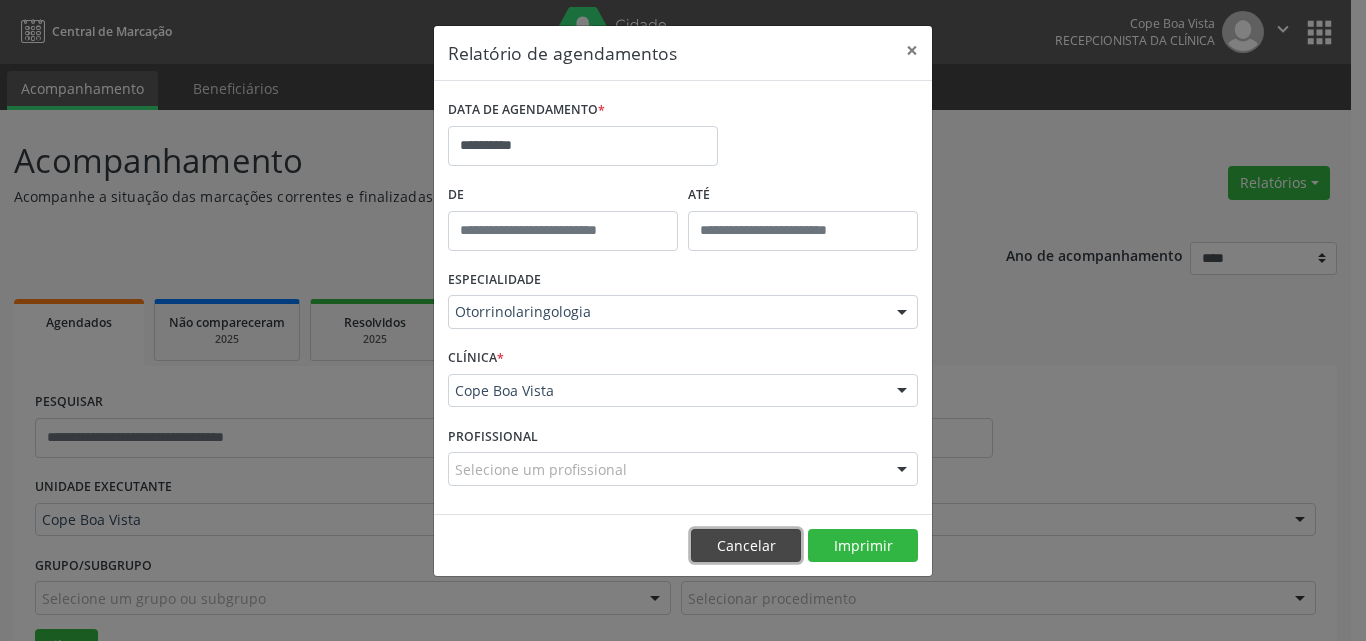drag, startPoint x: 739, startPoint y: 558, endPoint x: 700, endPoint y: 556, distance: 39.051247 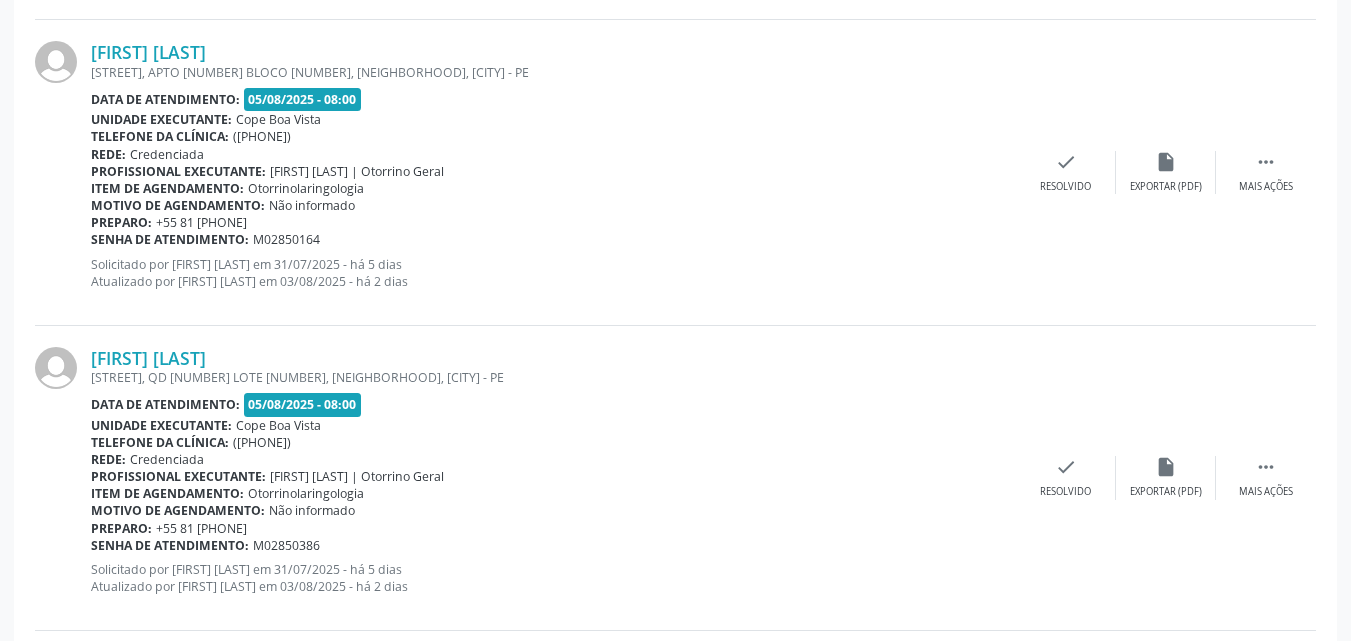 scroll, scrollTop: 2300, scrollLeft: 0, axis: vertical 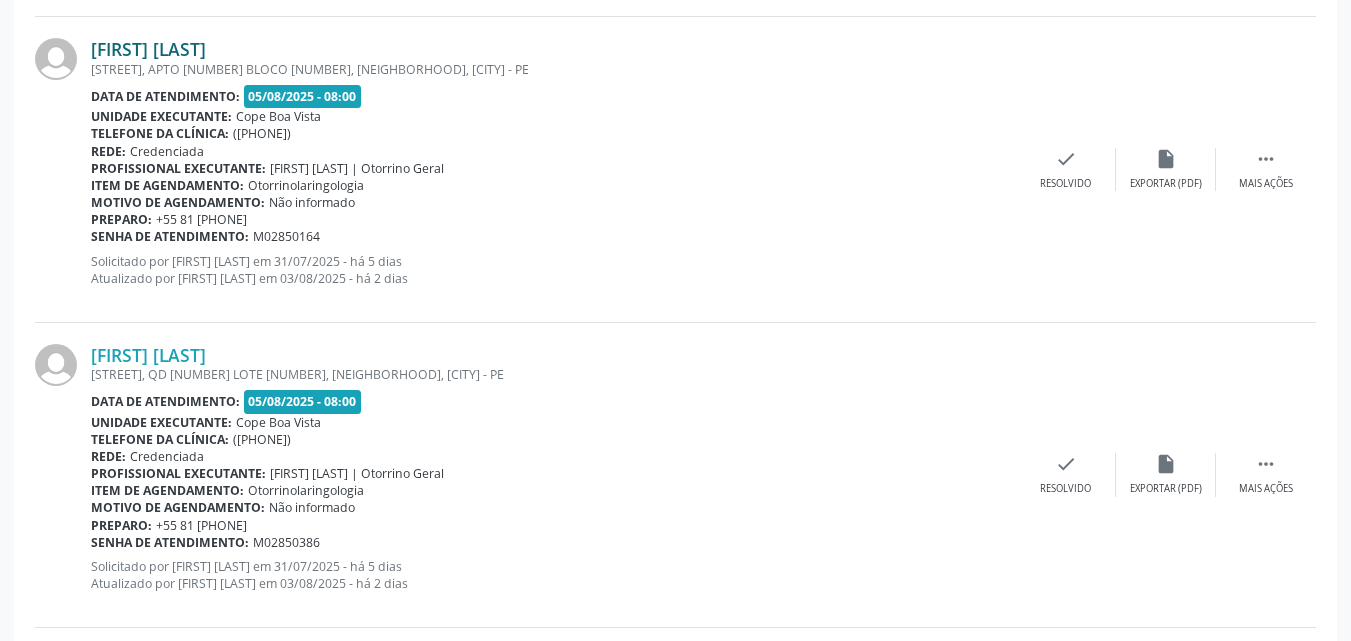 click on "[FIRST] [LAST]" at bounding box center [148, 49] 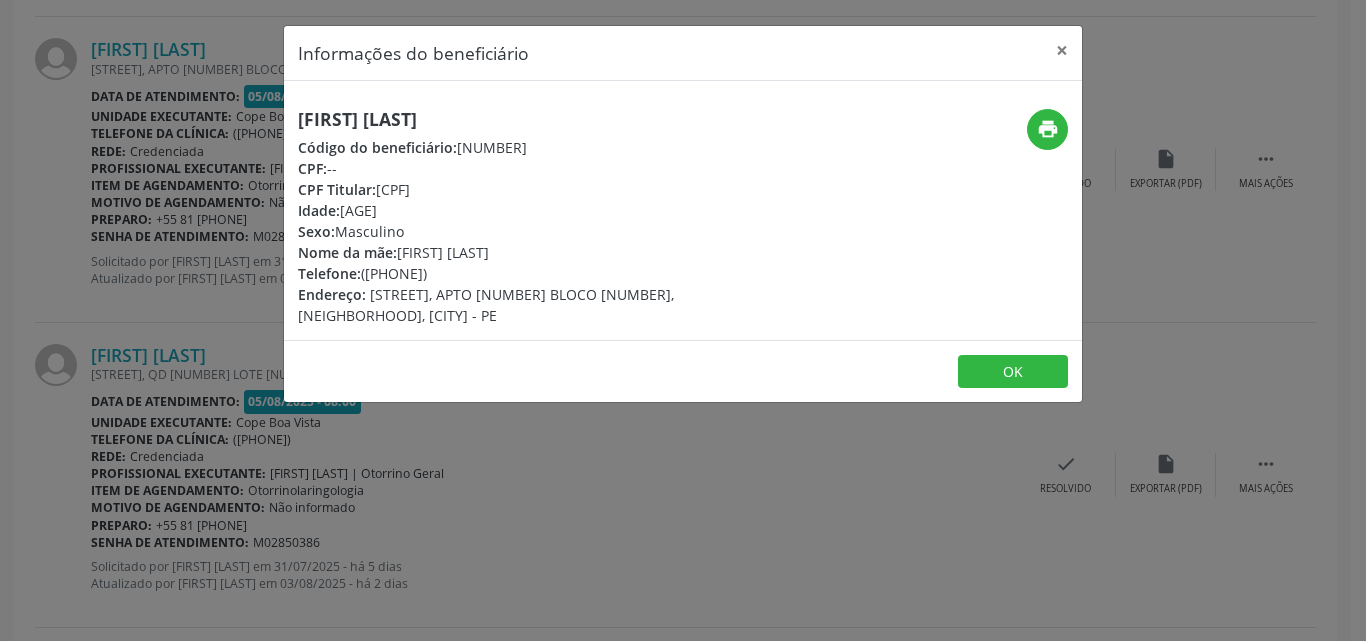 drag, startPoint x: 381, startPoint y: 191, endPoint x: 480, endPoint y: 183, distance: 99.32271 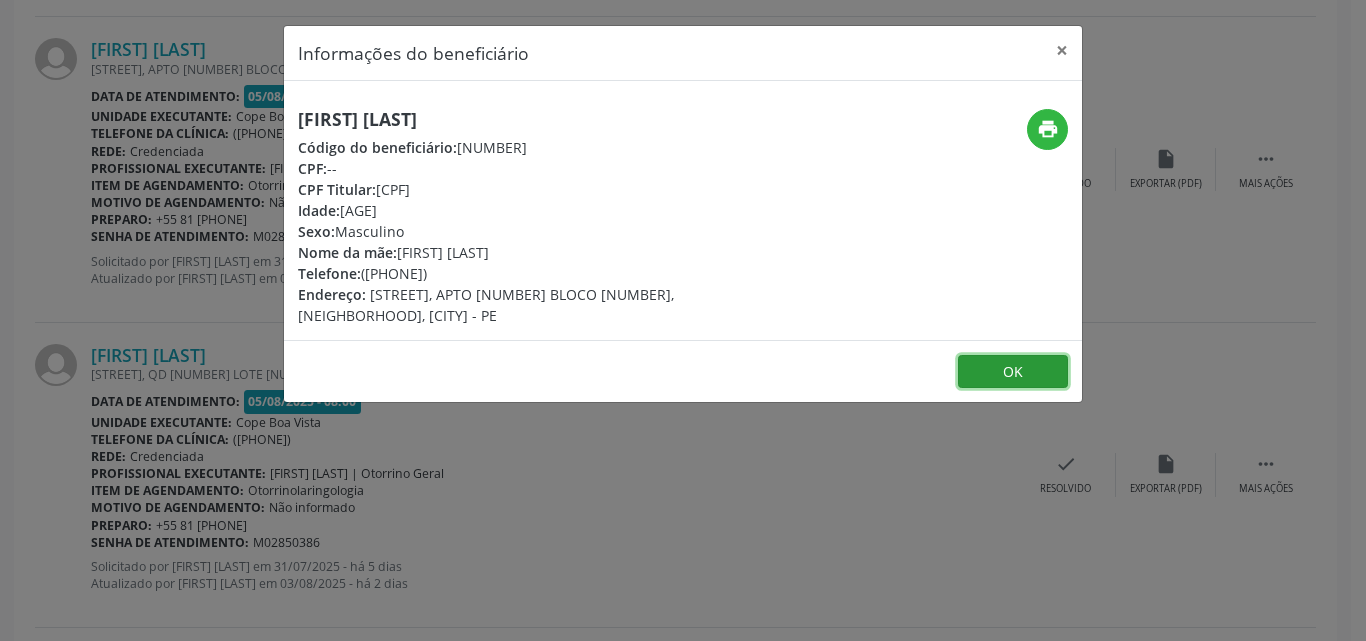 drag, startPoint x: 1005, startPoint y: 356, endPoint x: 1016, endPoint y: 364, distance: 13.601471 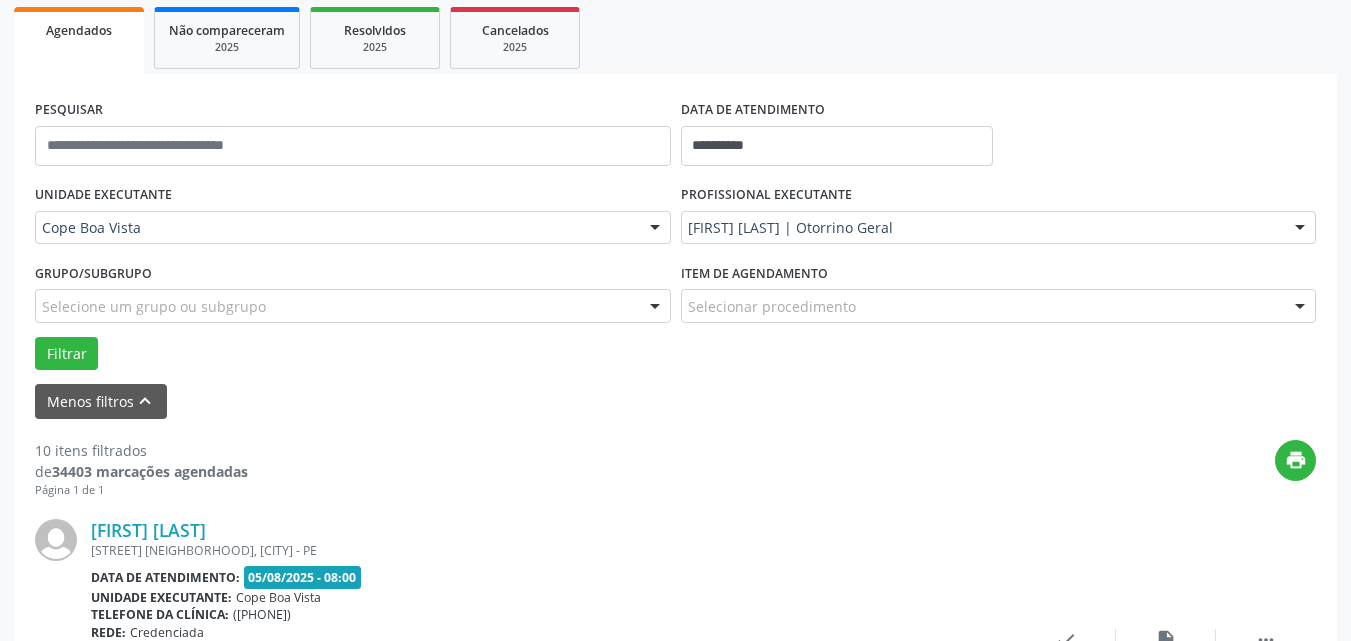scroll, scrollTop: 300, scrollLeft: 0, axis: vertical 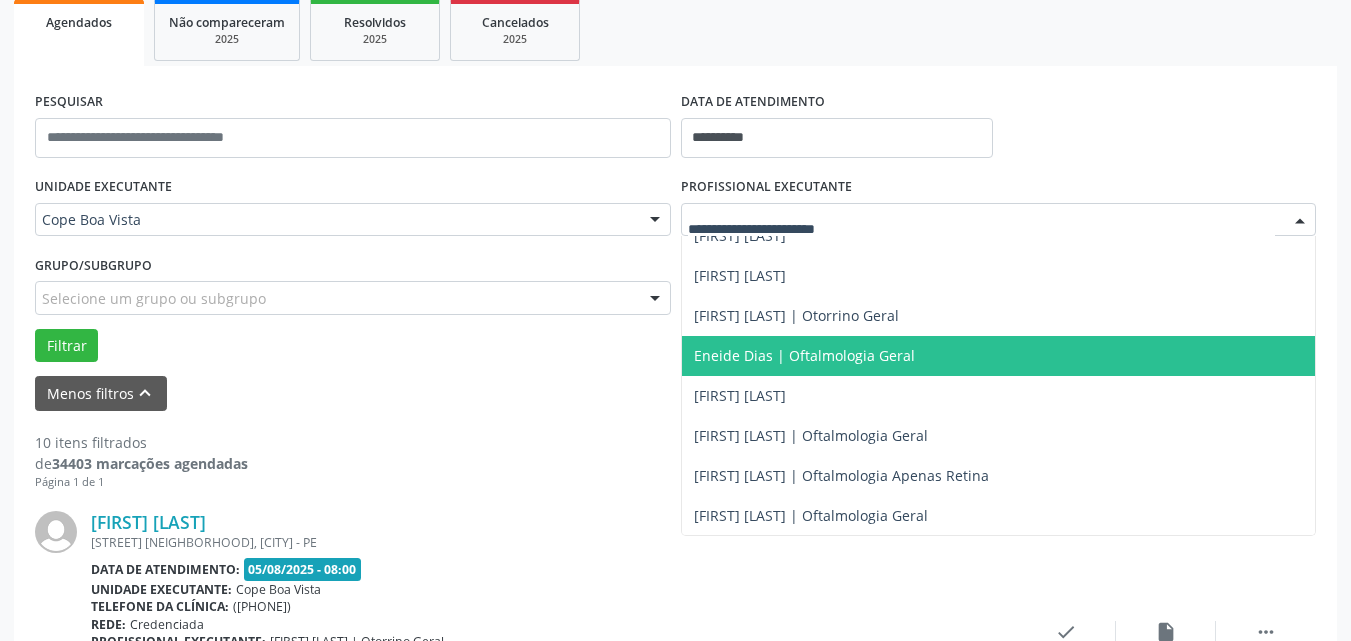click on "Eneide Dias | Oftalmologia Geral" at bounding box center [804, 355] 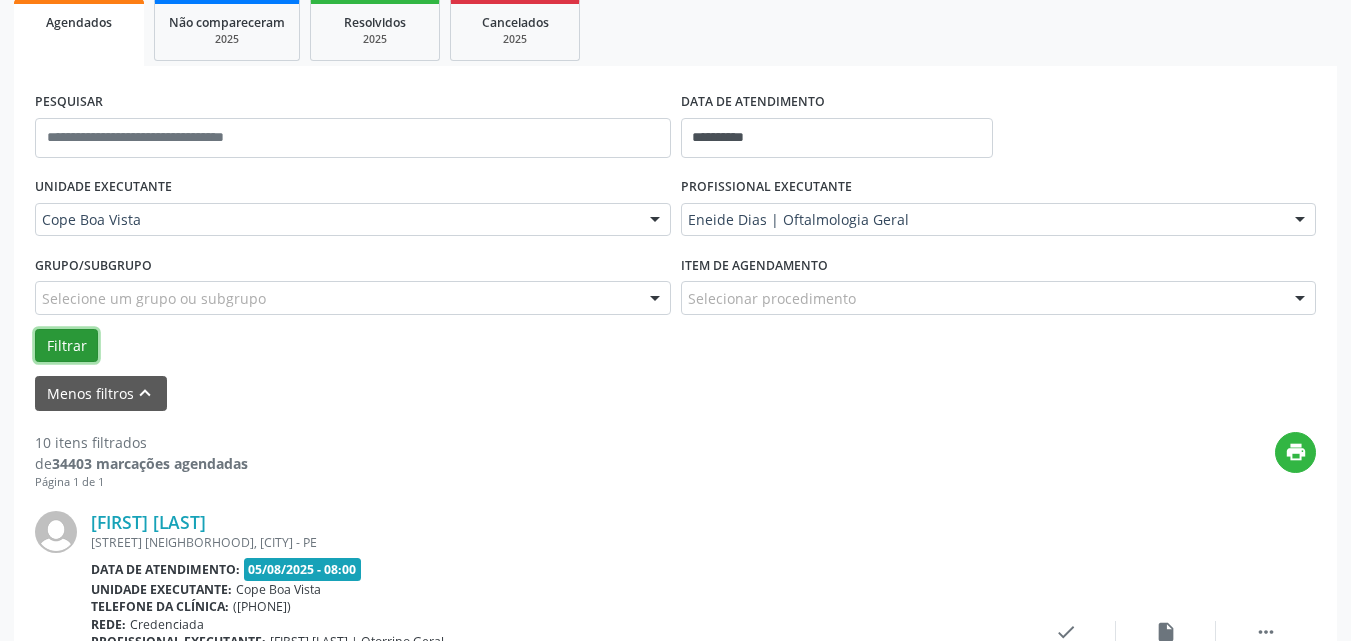 click on "Filtrar" at bounding box center [66, 346] 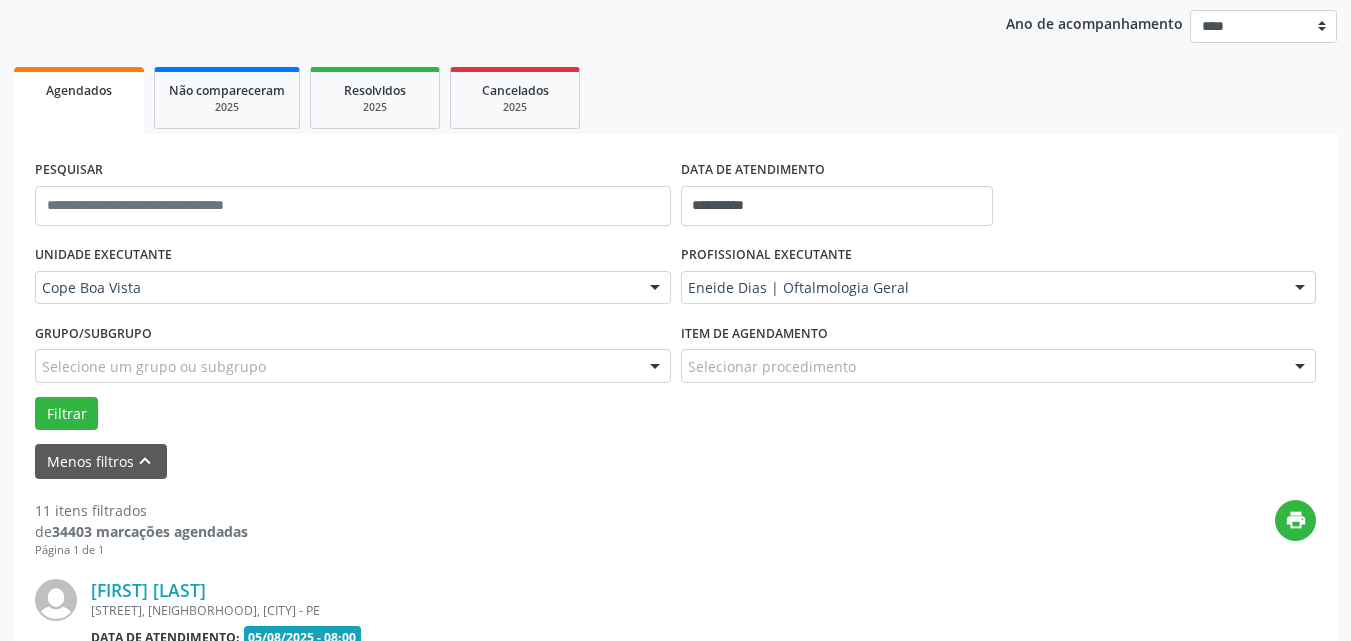 scroll, scrollTop: 300, scrollLeft: 0, axis: vertical 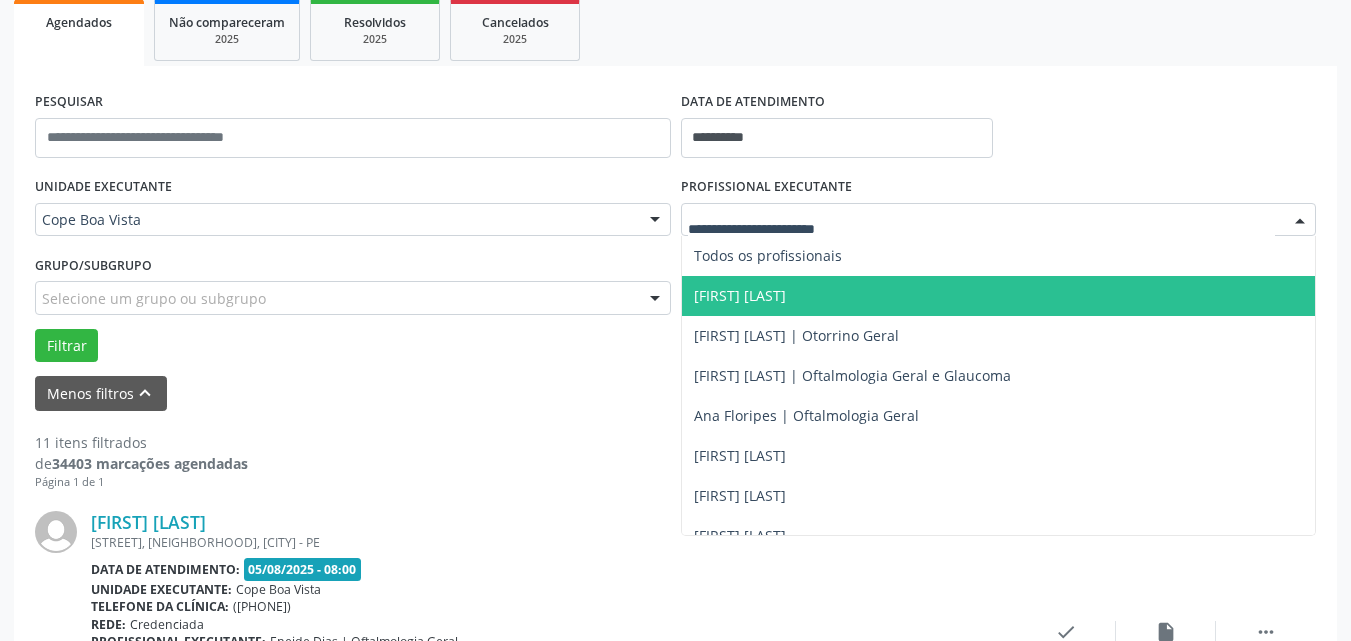click on "[FIRST] [LAST]" at bounding box center (740, 295) 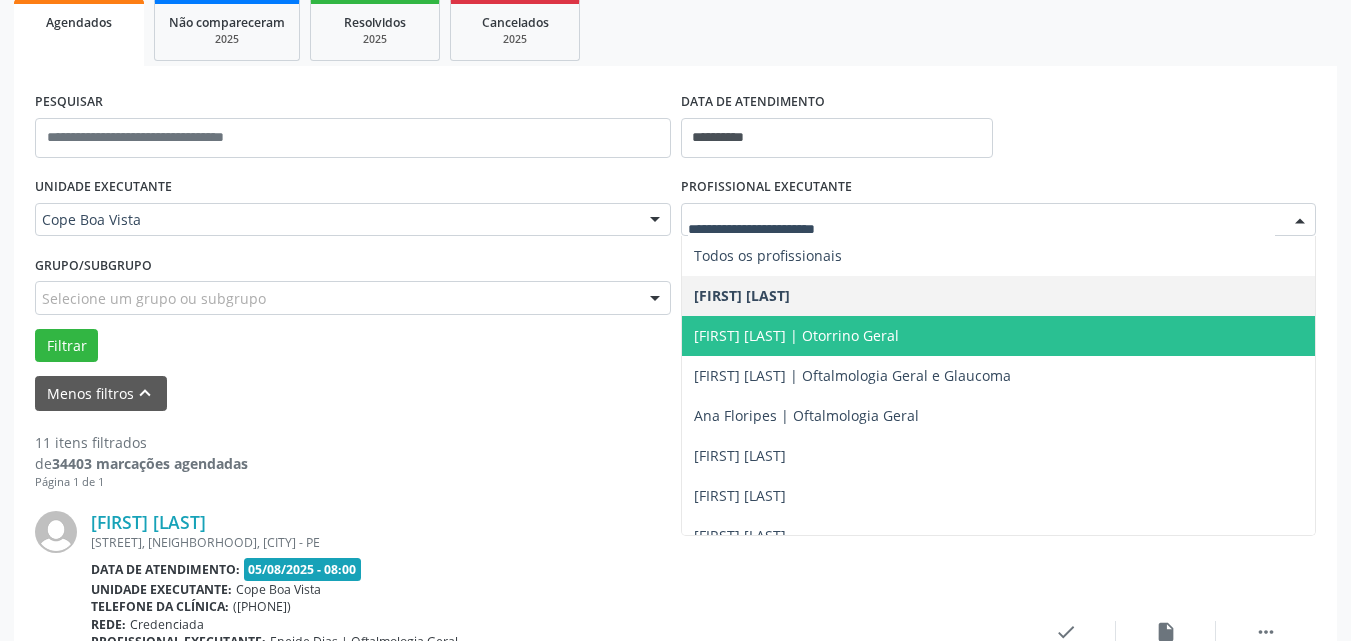 click on "[FIRST] [LAST] | Otorrino Geral" at bounding box center (796, 335) 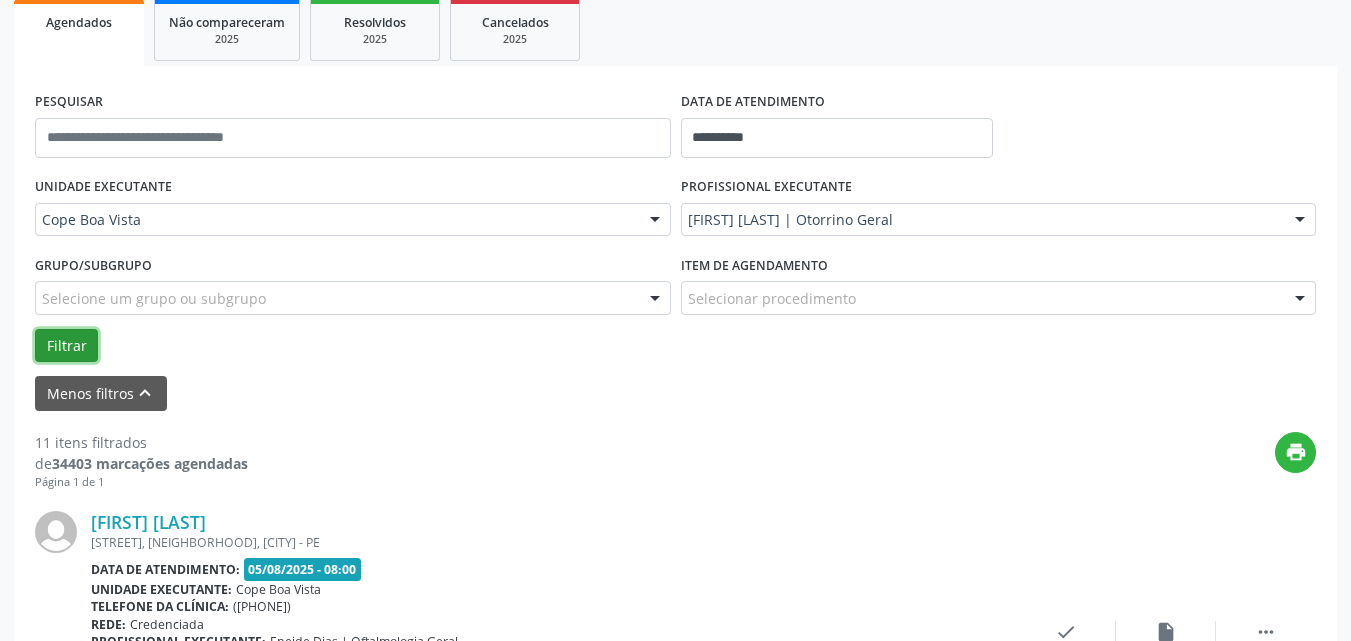 click on "Filtrar" at bounding box center [66, 346] 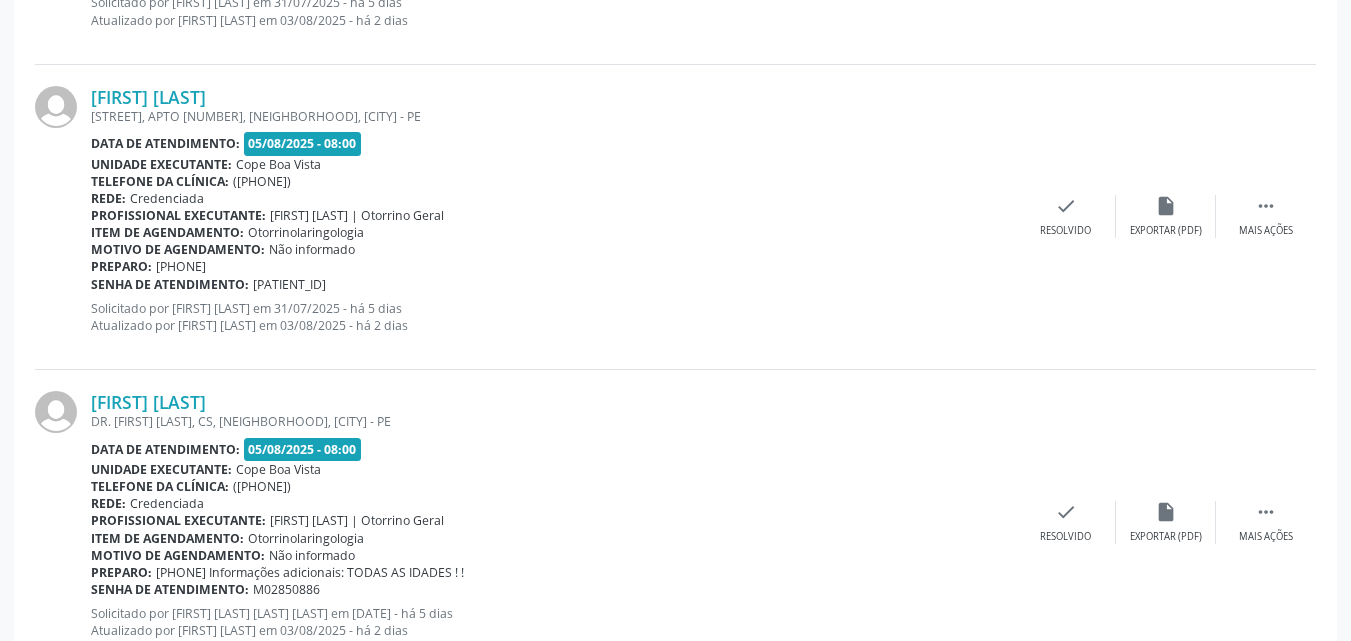 scroll, scrollTop: 3237, scrollLeft: 0, axis: vertical 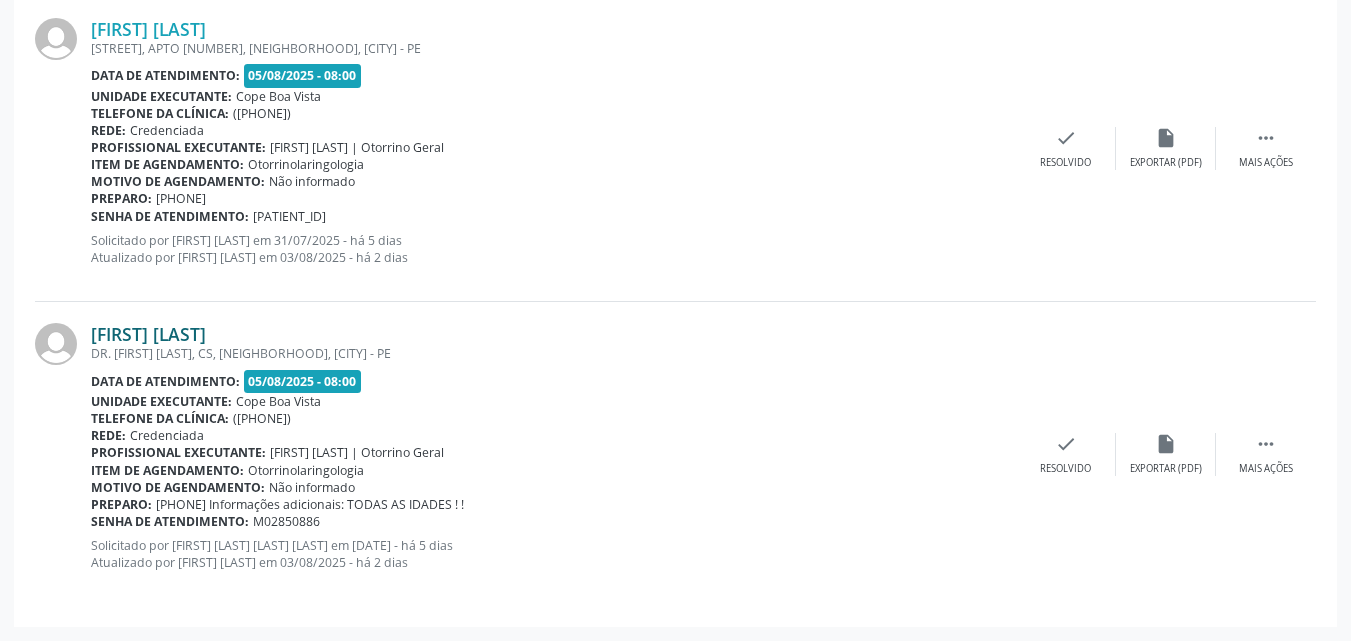click on "[FIRST] [LAST]" at bounding box center (148, 334) 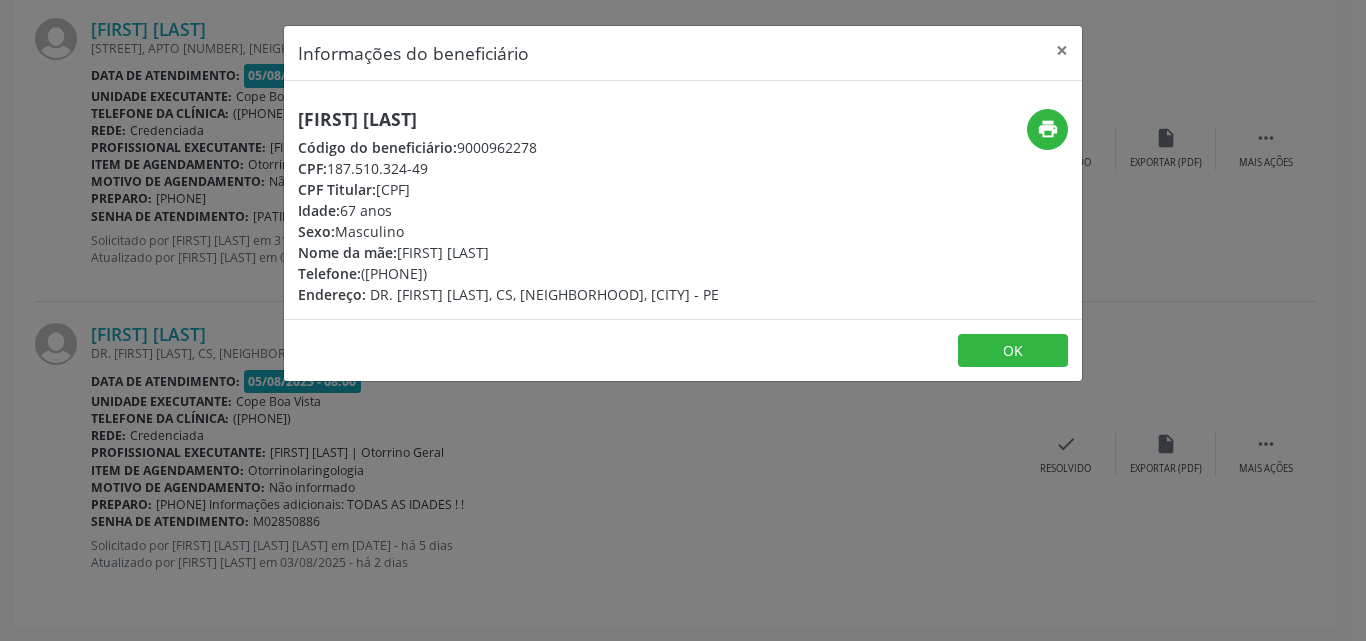 click on "[FIRST] [LAST]" at bounding box center (508, 119) 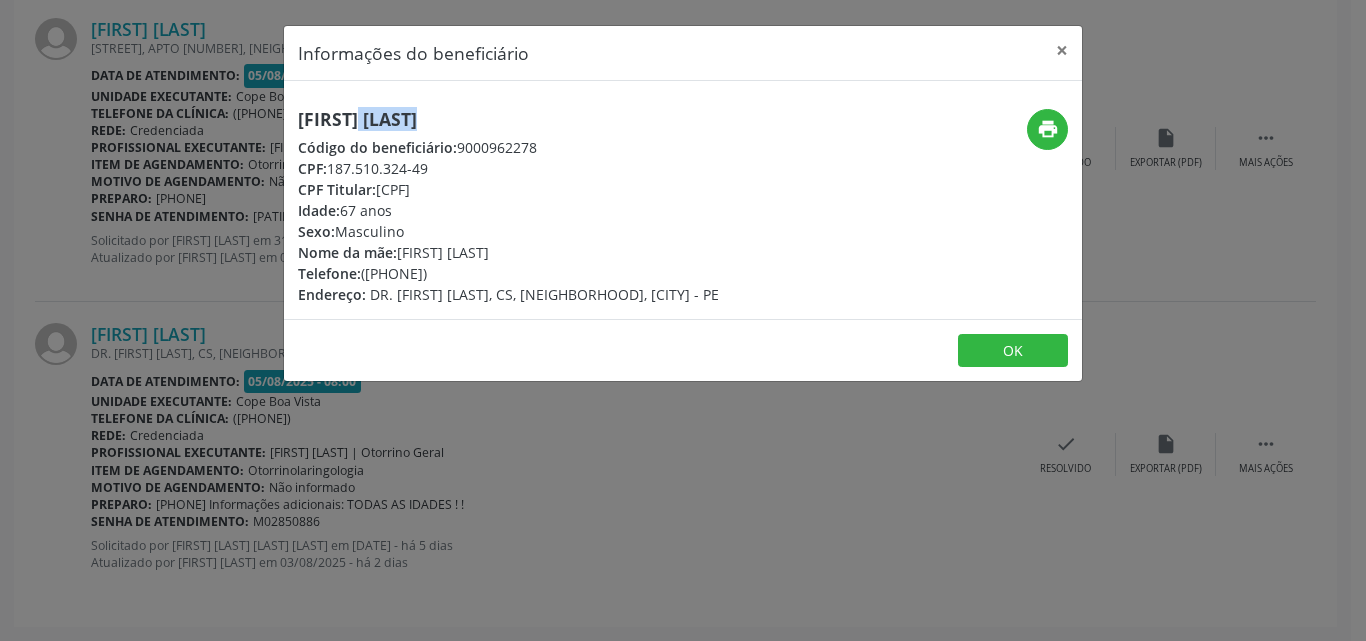 click on "[FIRST] [LAST]" at bounding box center (508, 119) 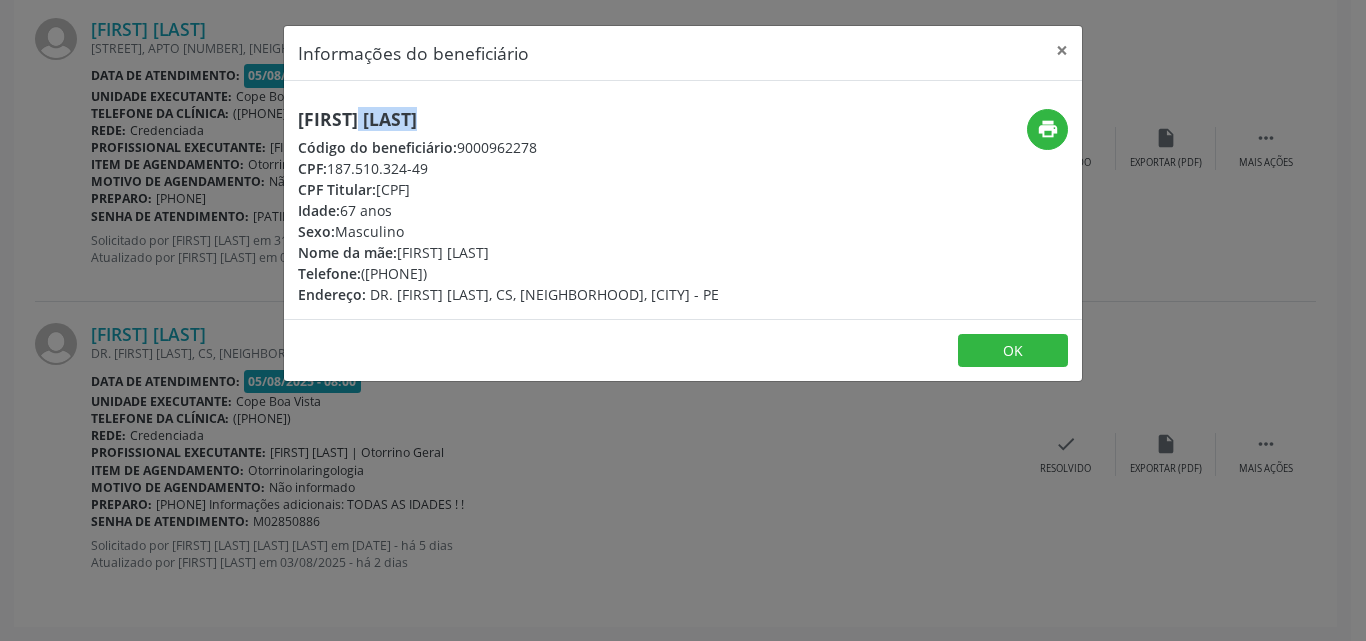 drag, startPoint x: 365, startPoint y: 269, endPoint x: 493, endPoint y: 273, distance: 128.06248 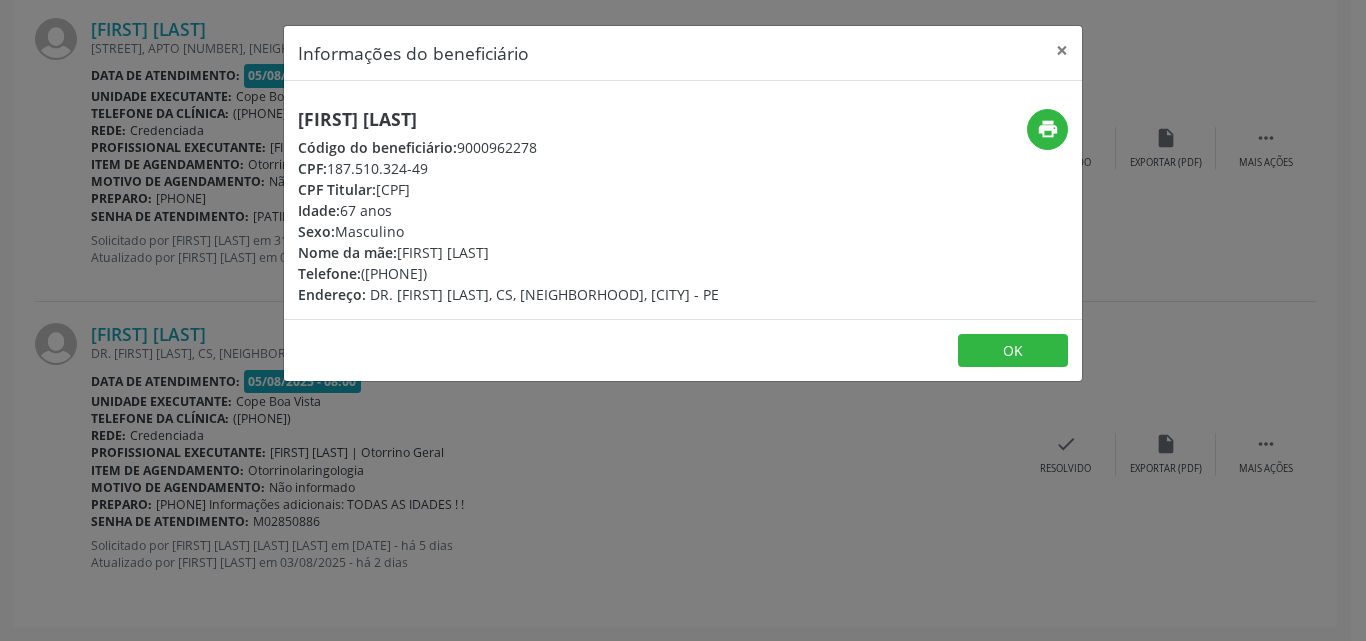 click on "Informações do beneficiário ×
[FIRST] [LAST]
Código do beneficiário:
[NUMBER]
CPF:
[CPF]
CPF Titular:
[CPF]
Idade:
[AGE] anos
Sexo:
Masculino
Nome da mãe:
[FIRST] [LAST]
Telefone:
([PHONE])
Endereço:
[STREET], CS, [NEIGHBORHOOD], [CITY] - PE
print OK" at bounding box center (683, 320) 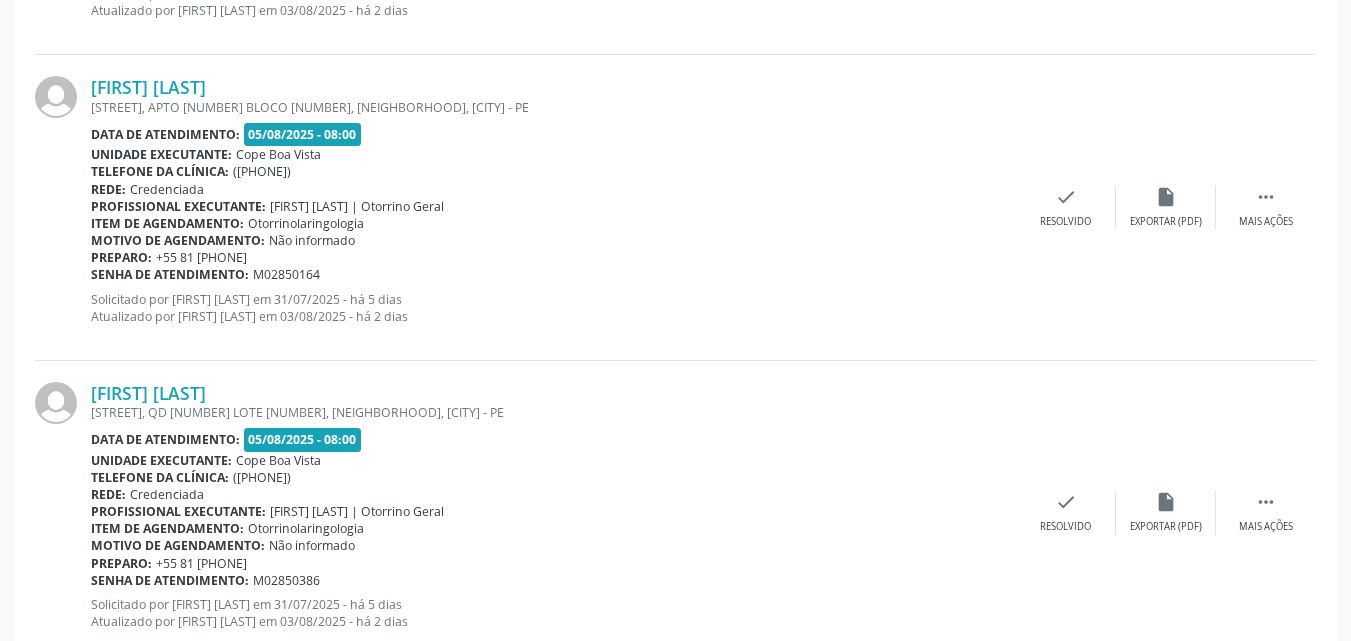 scroll, scrollTop: 2237, scrollLeft: 0, axis: vertical 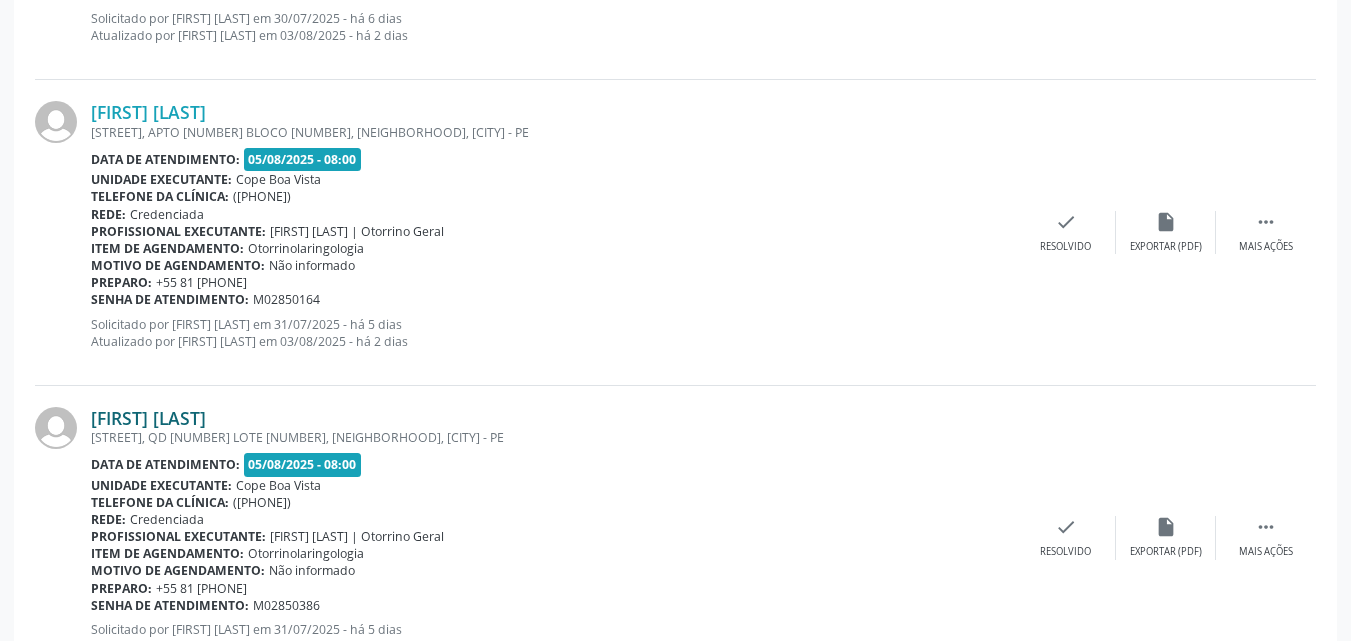 click on "[FIRST] [LAST]" at bounding box center [148, 418] 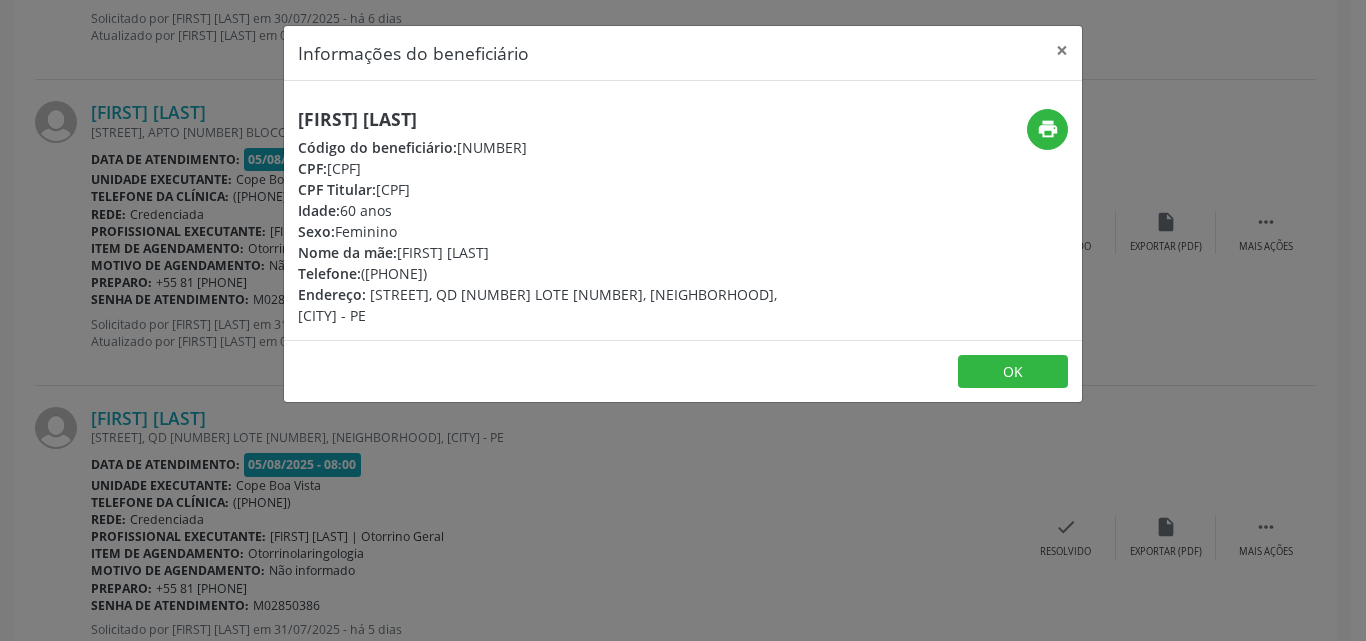 click on "[FIRST] [LAST]" at bounding box center (550, 119) 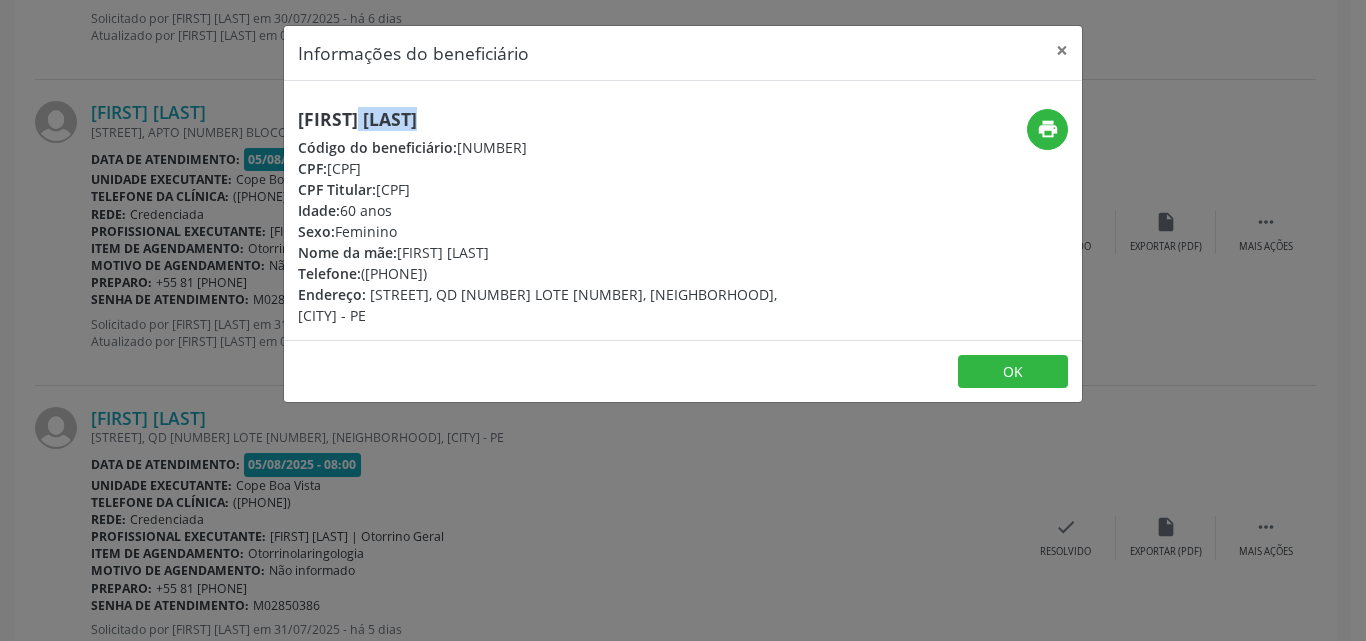 click on "[FIRST] [LAST]" at bounding box center (550, 119) 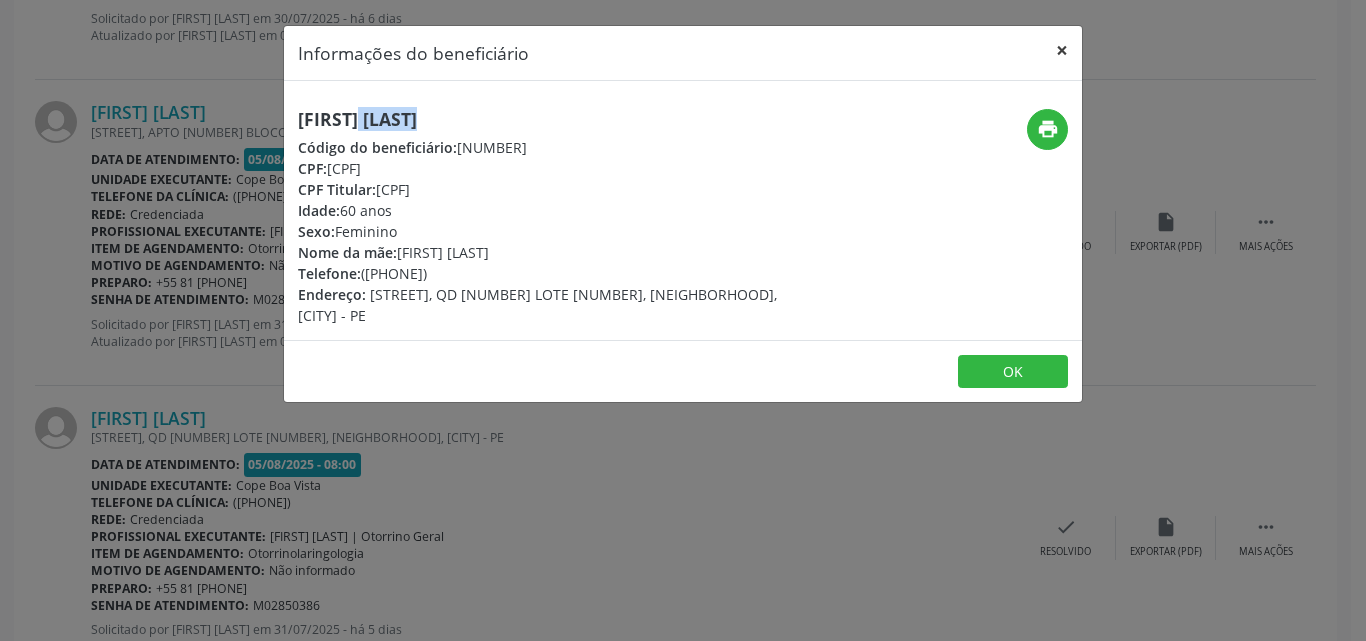 type 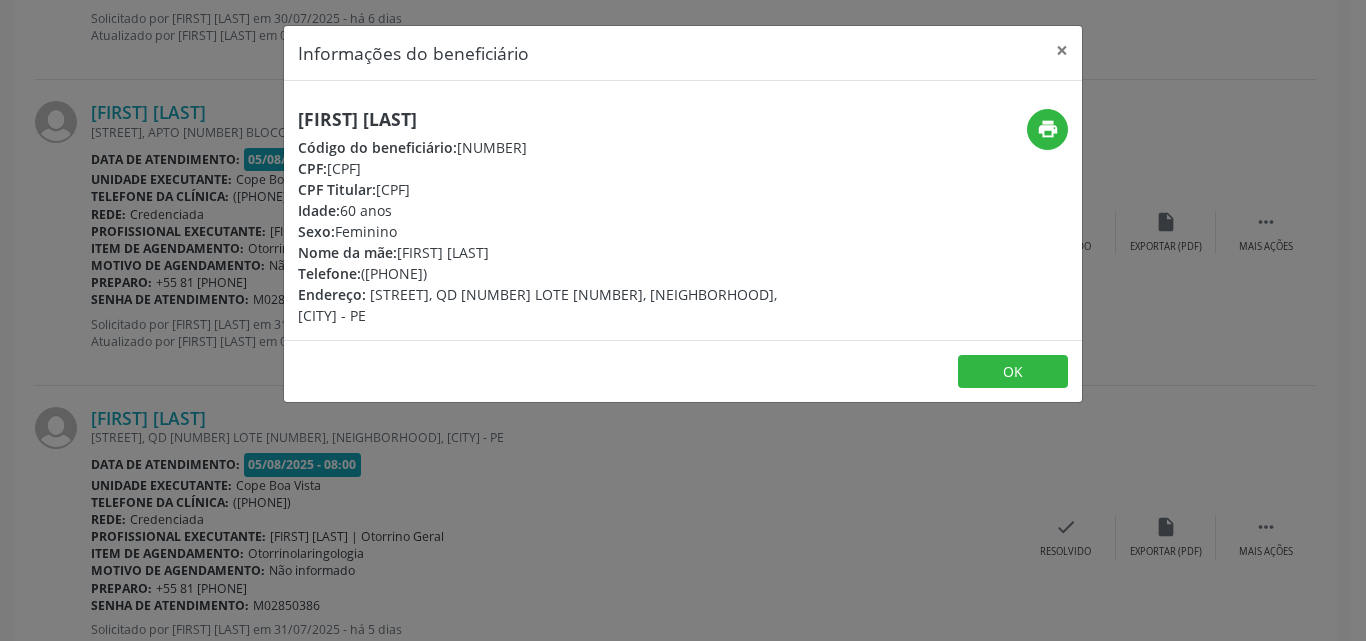 click on "Informações do beneficiário ×
[FIRST] [LAST]
Código do beneficiário:
[NUMBER]
CPF:
[CPF]
CPF Titular:
[CPF]
Idade:
[AGE] anos
Sexo:
Feminino
Nome da mãe:
[FIRST] [LAST]
Telefone:
([PHONE])
Endereço:
[STREET], QD [NUMBER] LOTE [NUMBER], [NEIGHBORHOOD], [CITY] - PE
print OK" at bounding box center (683, 320) 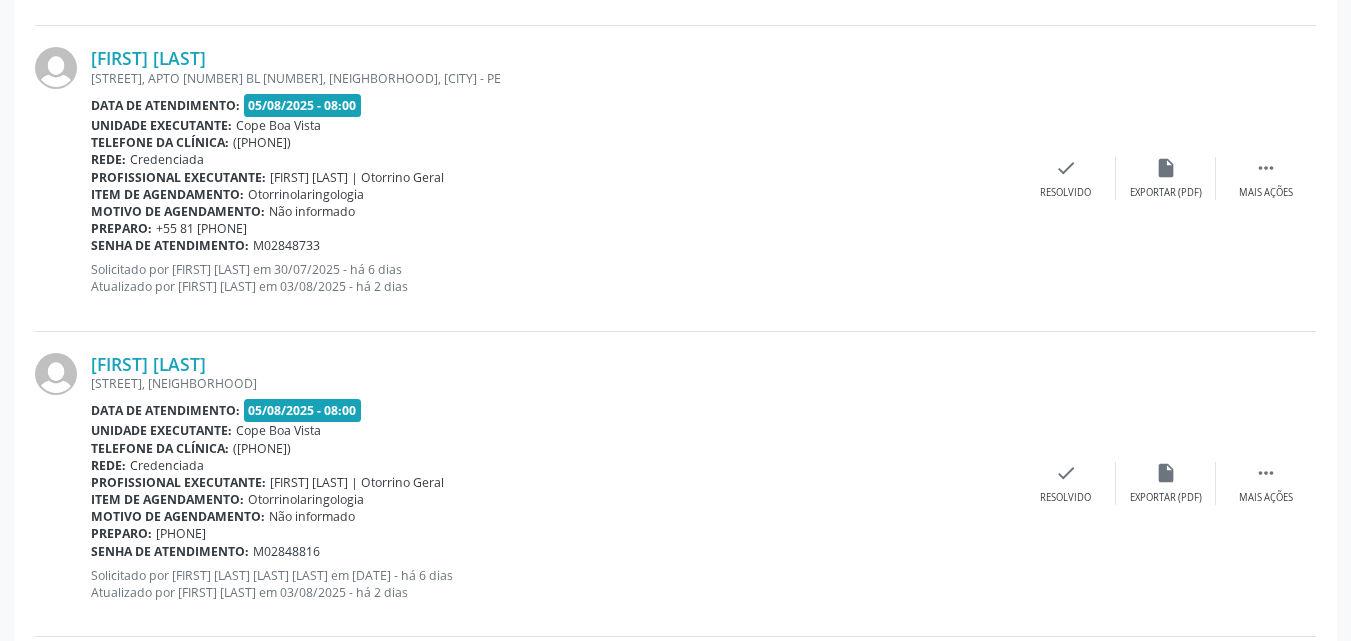 scroll, scrollTop: 1337, scrollLeft: 0, axis: vertical 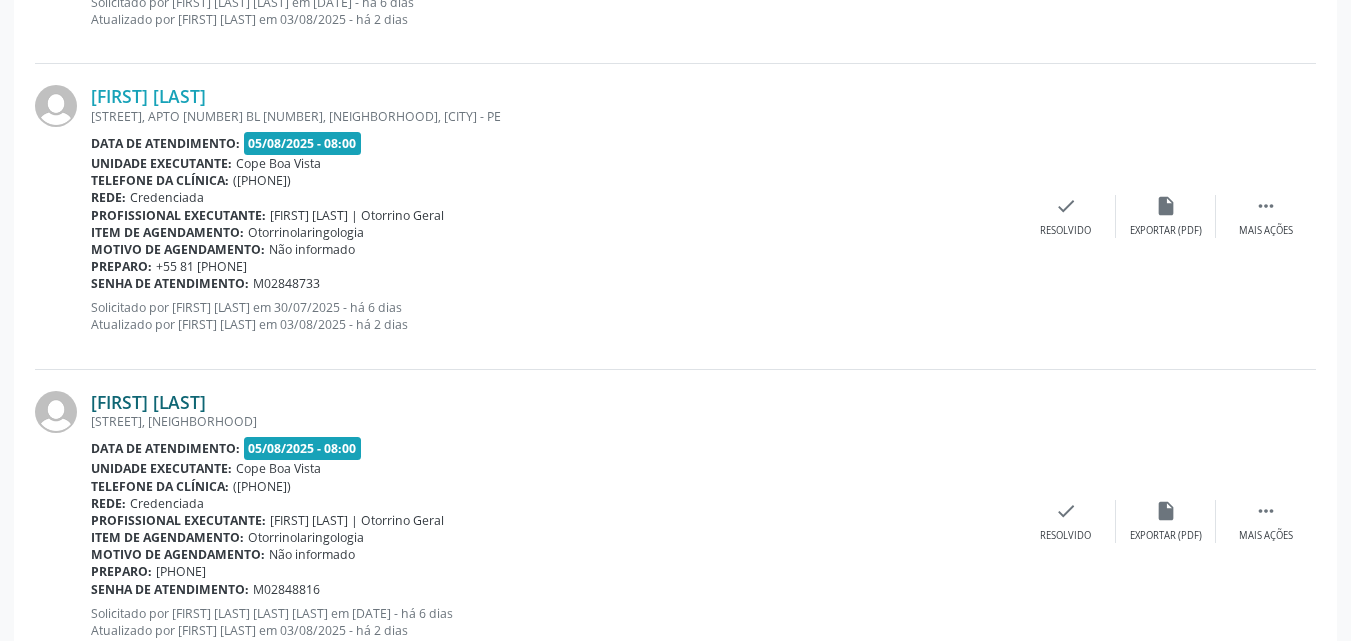 click on "[FIRST] [LAST]" at bounding box center [148, 402] 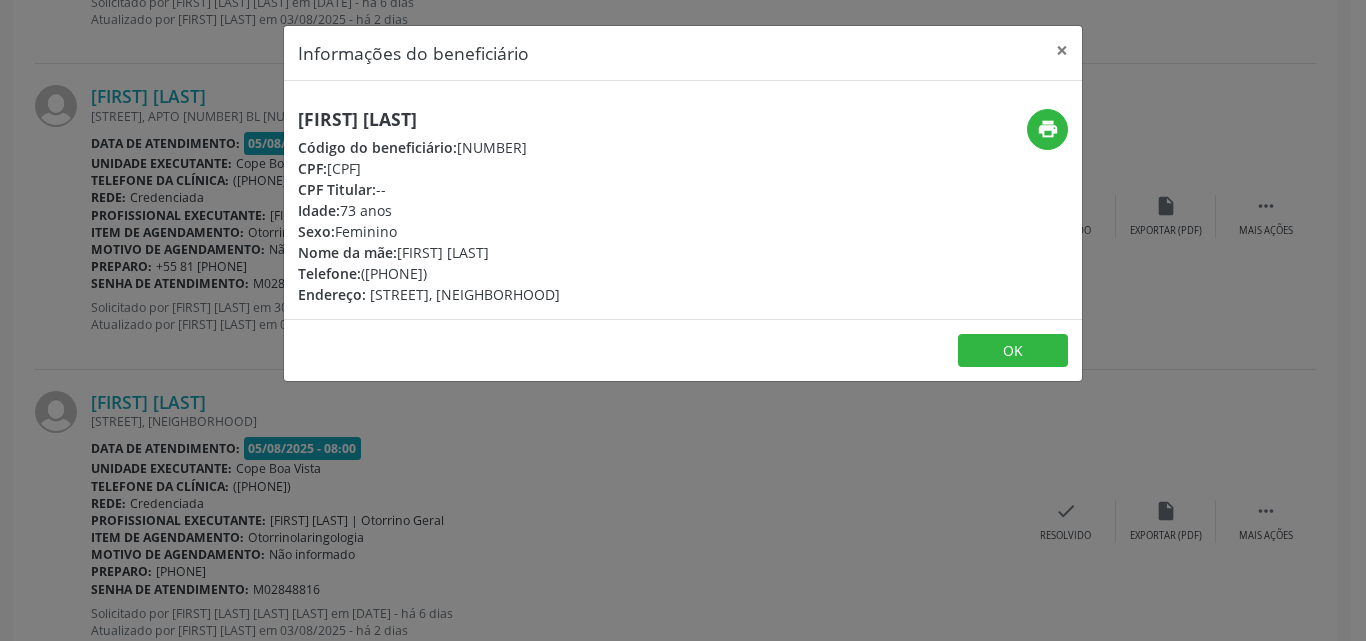 click on "[FIRST] [LAST]" at bounding box center [429, 119] 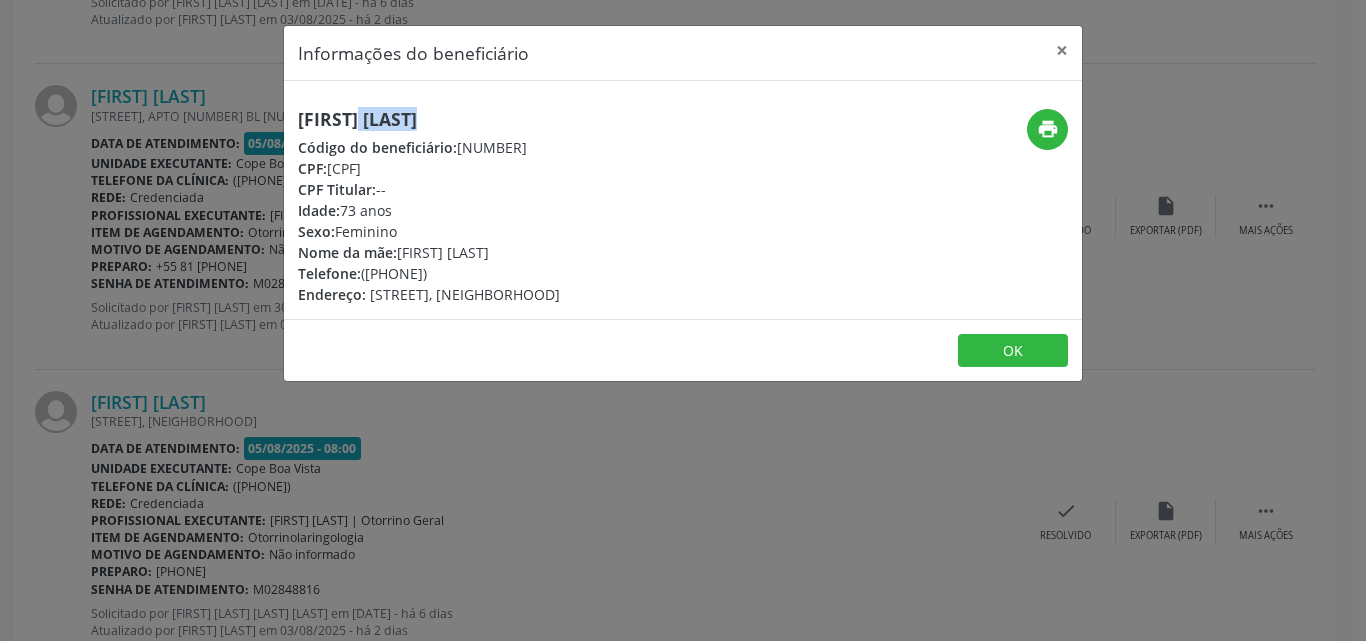 click on "[FIRST] [LAST]
Código do beneficiário:
[NUMBER]
CPF:
[CPF]
CPF Titular:
--
Idade:
[AGE] anos
Sexo:
Feminino
Nome da mãe:
[FIRST] [LAST]
Telefone:
([PHONE])
Endereço:
[STREET], [NEIGHBORHOOD], [CITY]
print OK" at bounding box center [429, 207] 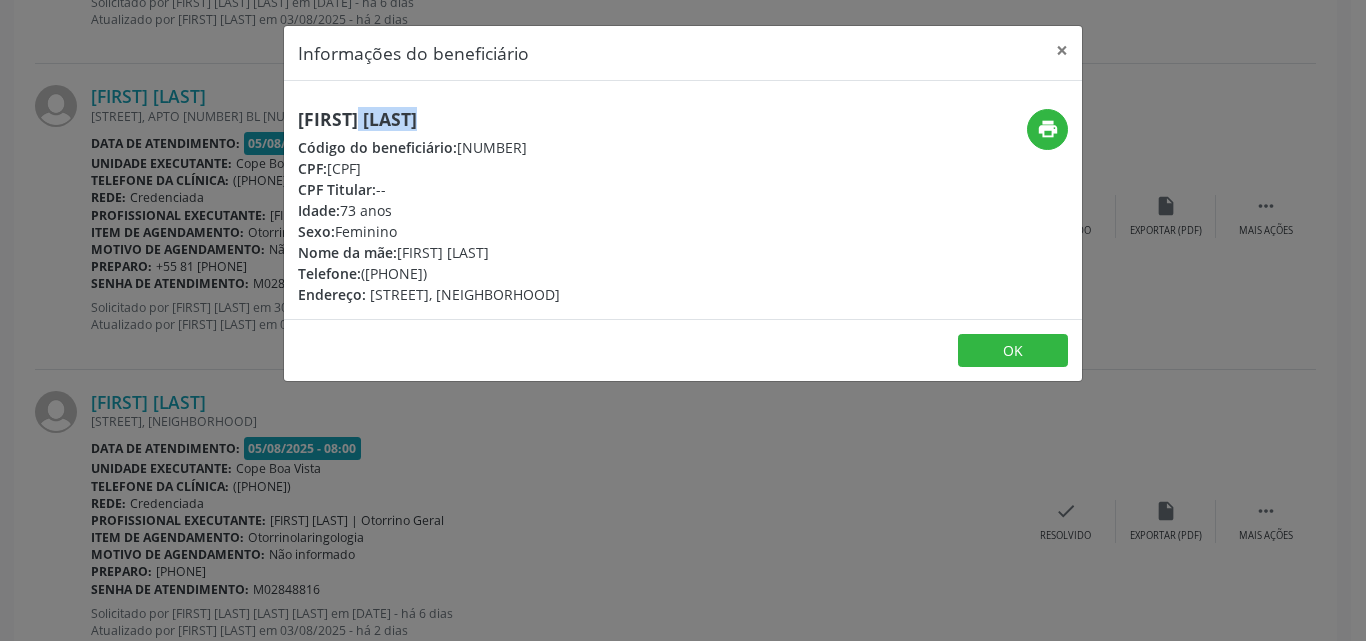 drag, startPoint x: 362, startPoint y: 273, endPoint x: 487, endPoint y: 269, distance: 125.06398 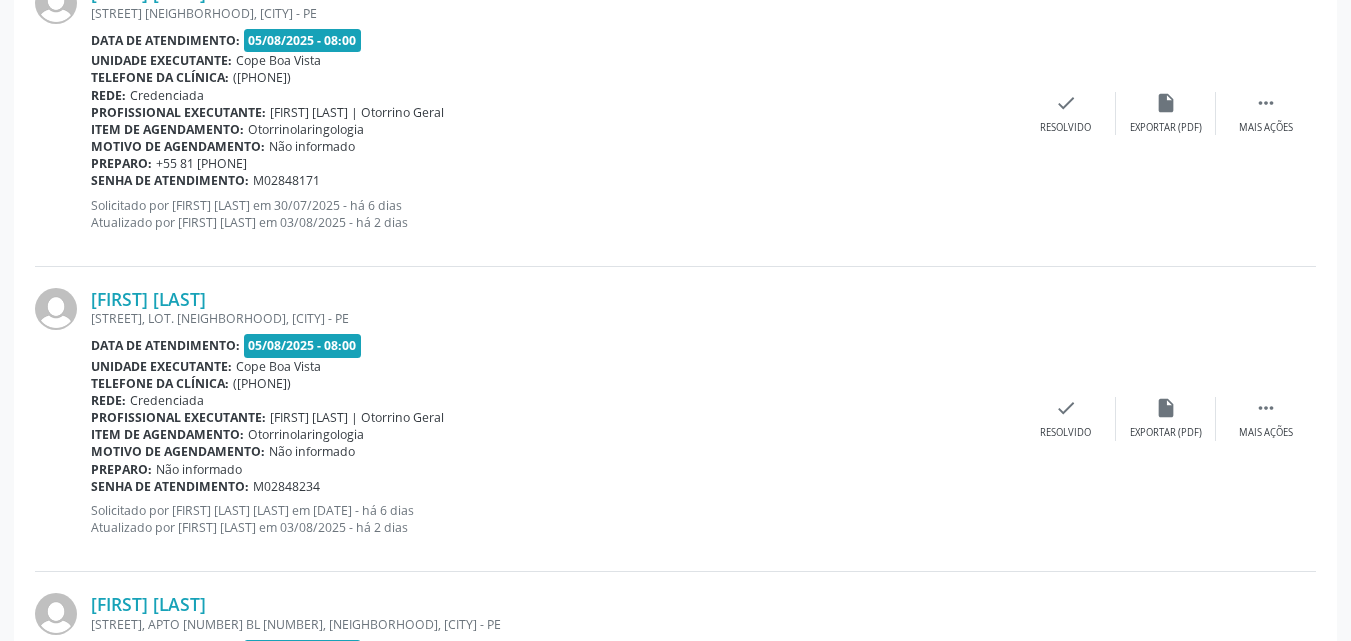 scroll, scrollTop: 837, scrollLeft: 0, axis: vertical 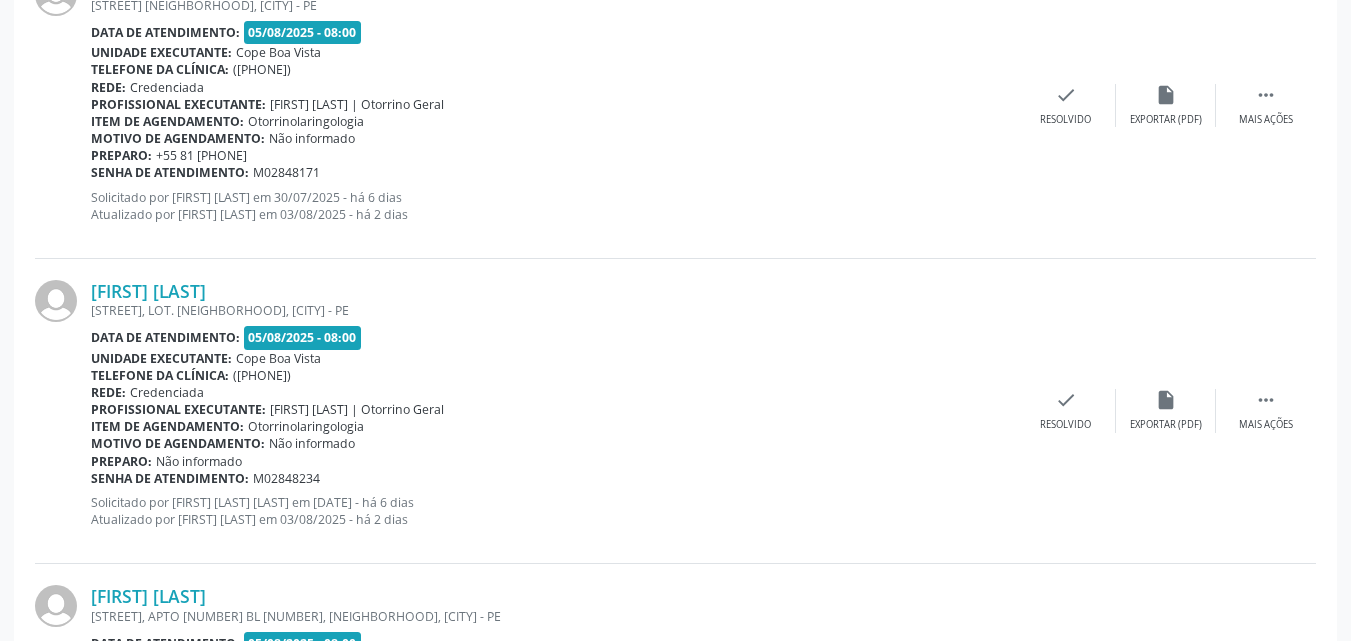 click on "[STREET], LOT. [NEIGHBORHOOD], [CITY] - PE" at bounding box center (553, 310) 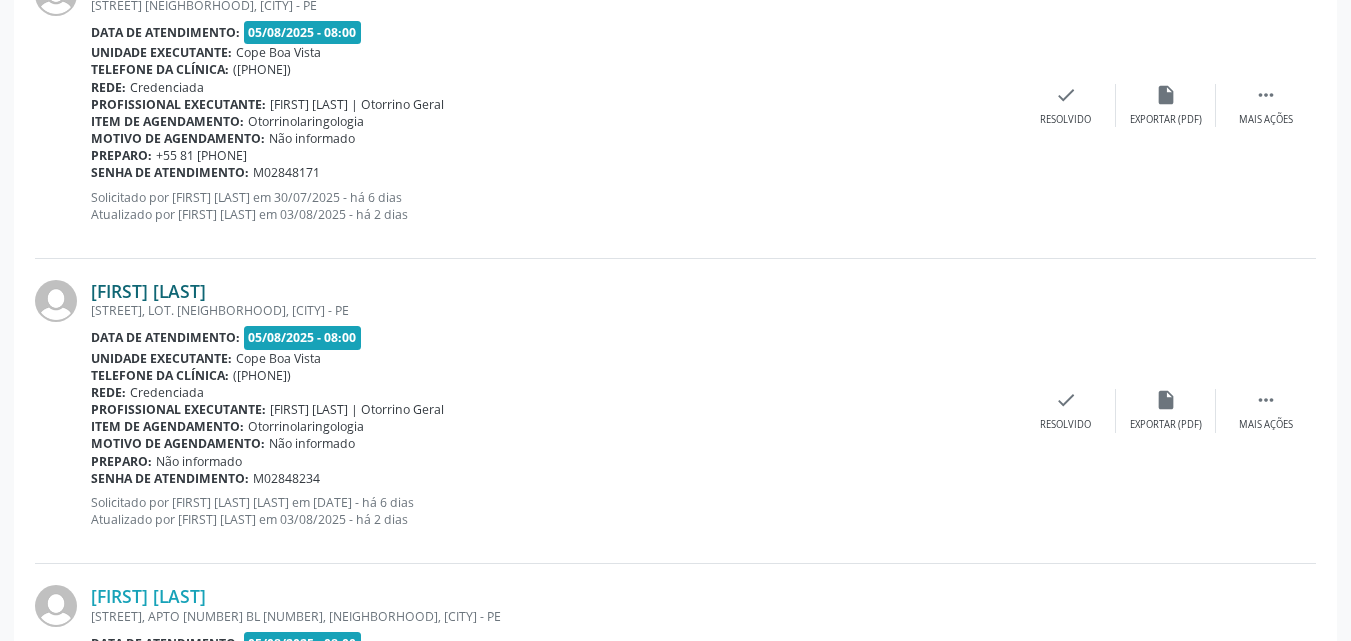 click on "[FIRST] [LAST]" at bounding box center (148, 291) 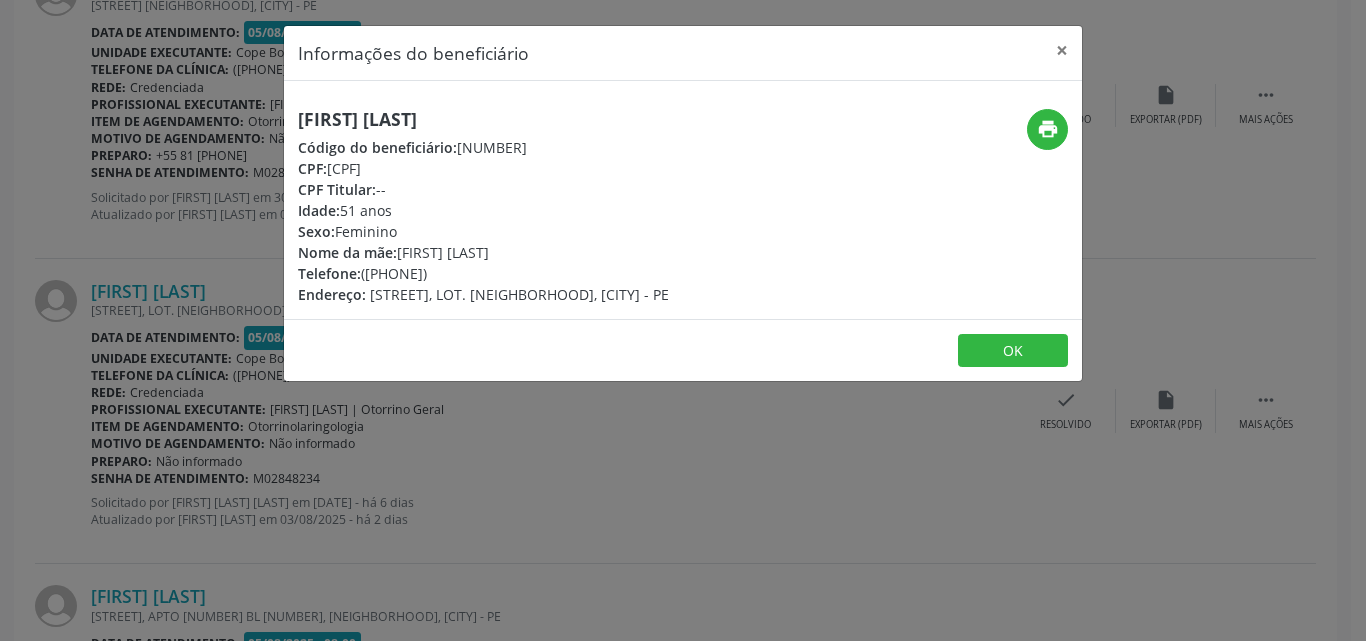 click on "Informações do beneficiário ×
[FIRST] [LAST]
Código do beneficiário:
[NUMBER]
CPF:
[CPF]
CPF Titular:
--
Idade:
[AGE] anos
Sexo:
Feminino
Nome da mãe:
[FIRST] [LAST]
Telefone:
([PHONE])
Endereço:
[STREET], LOT. [NEIGHBORHOOD], [CITY] - PE
print OK" at bounding box center [683, 200] 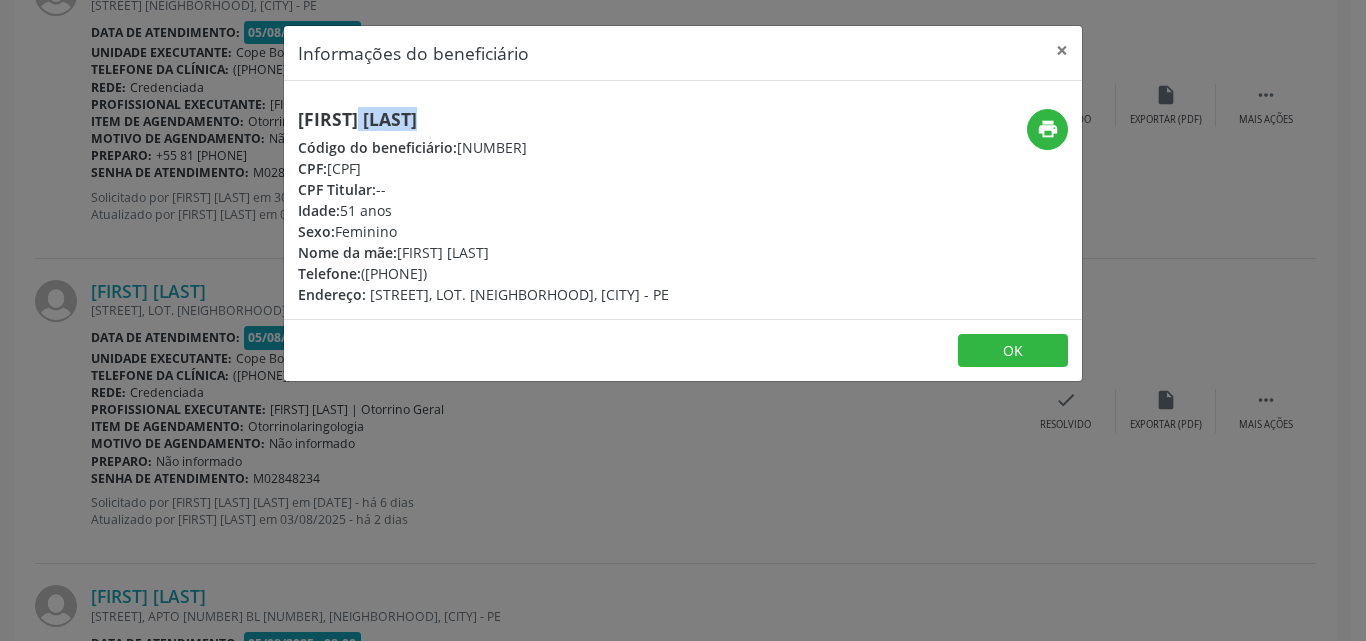 click on "[FIRST] [LAST]" at bounding box center (483, 119) 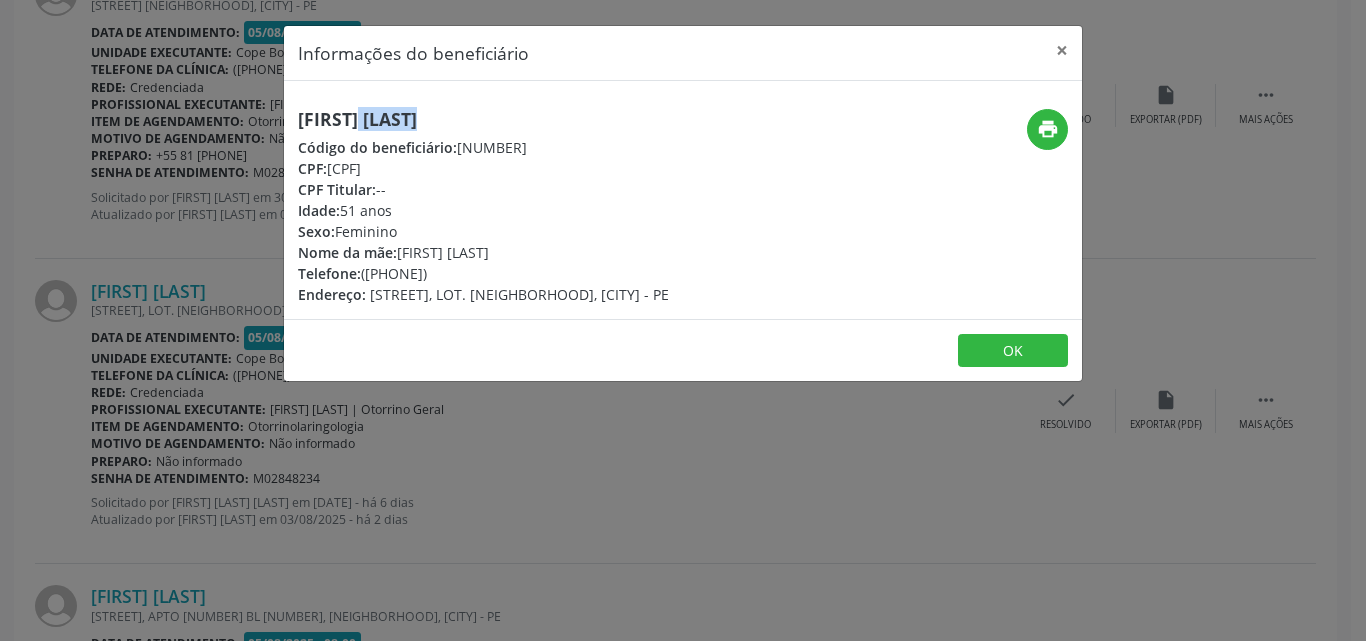 drag, startPoint x: 372, startPoint y: 276, endPoint x: 480, endPoint y: 274, distance: 108.01852 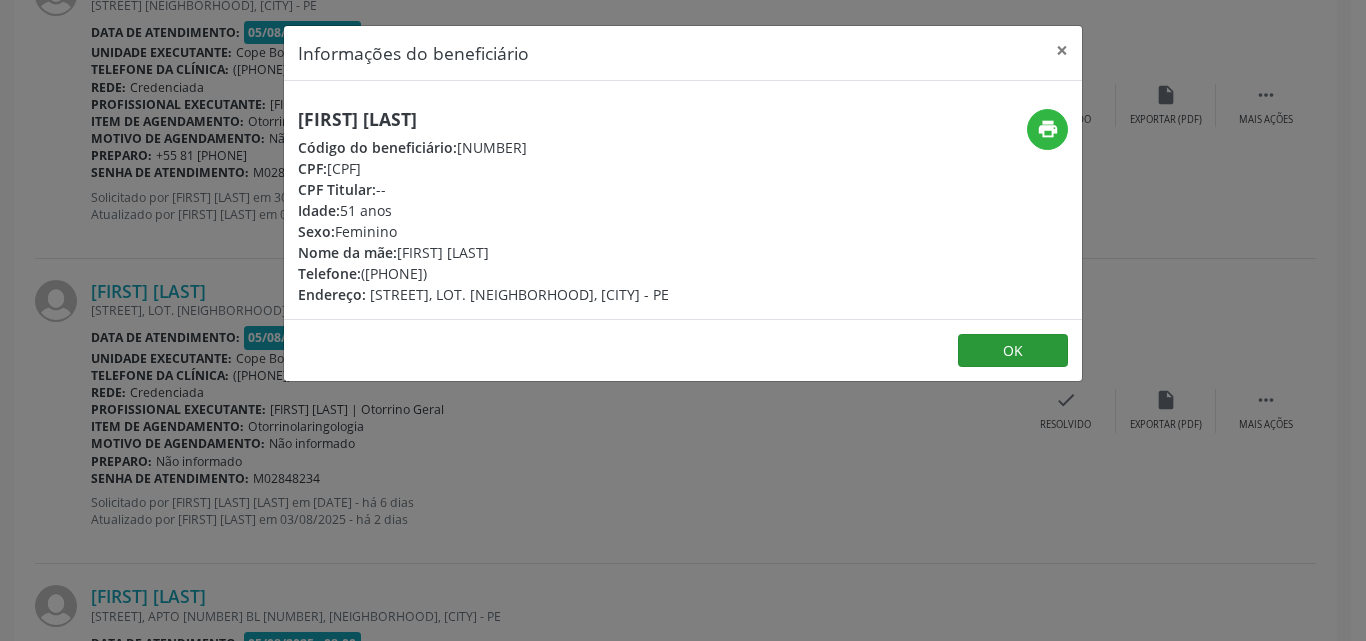 click on "OK" at bounding box center (683, 350) 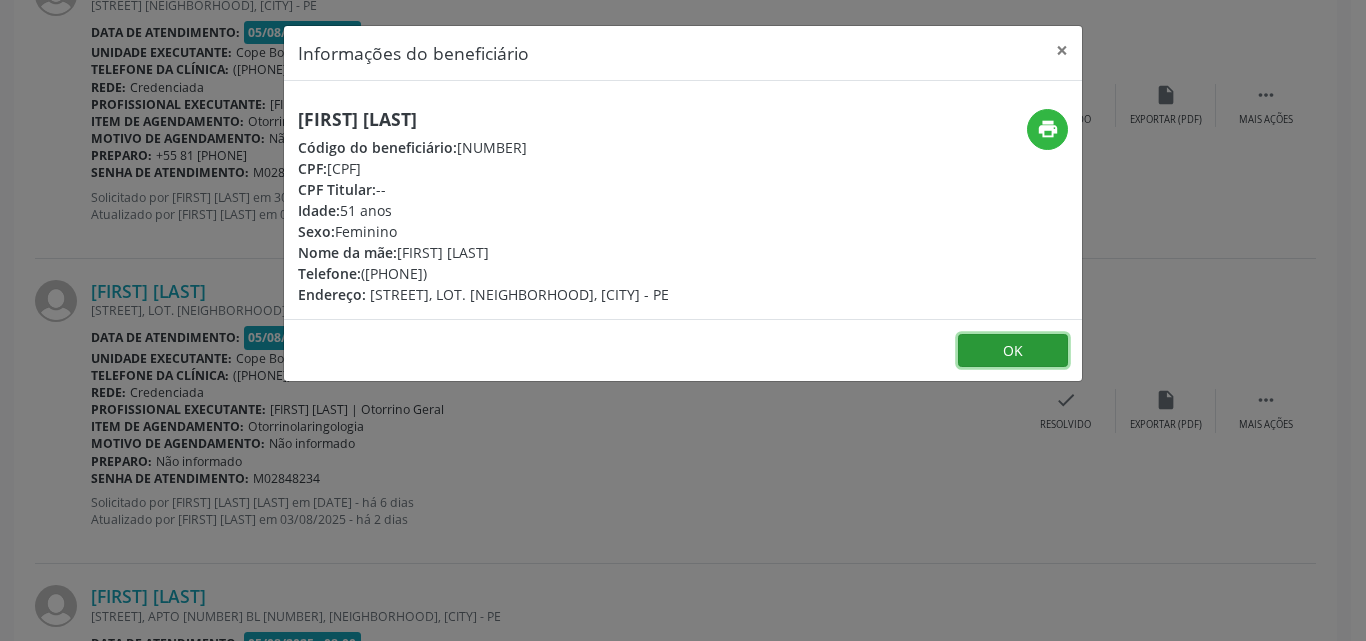 click on "OK" at bounding box center [1013, 351] 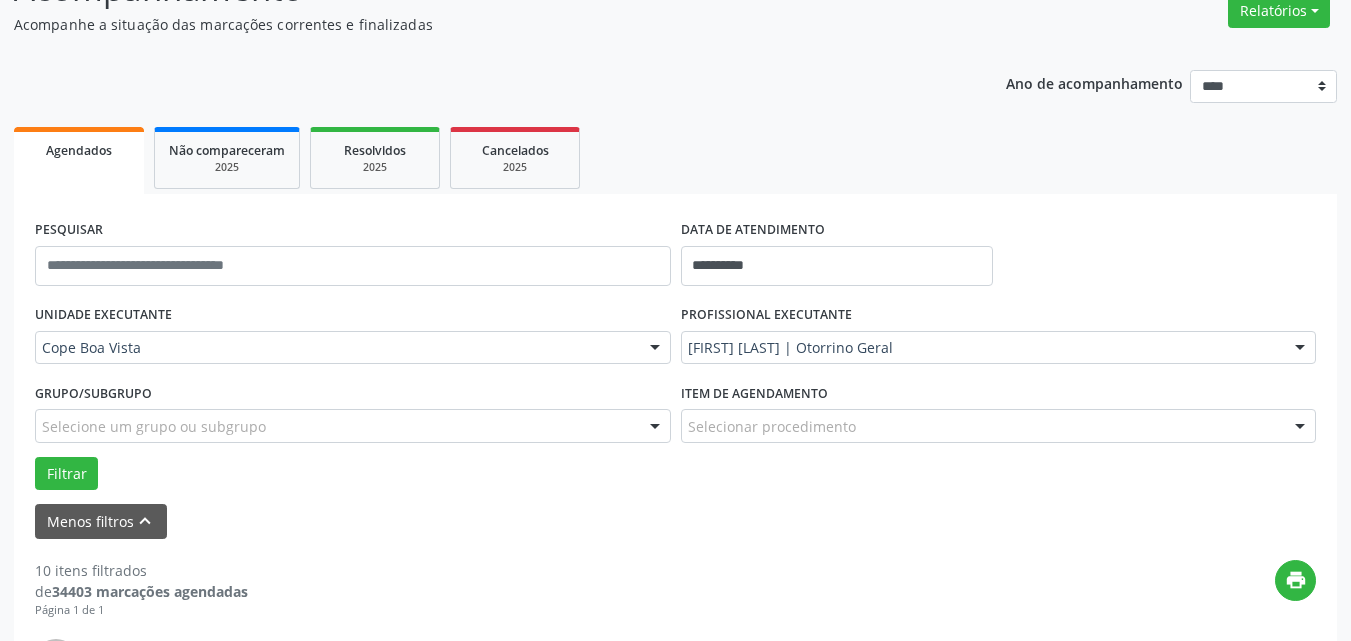 scroll, scrollTop: 137, scrollLeft: 0, axis: vertical 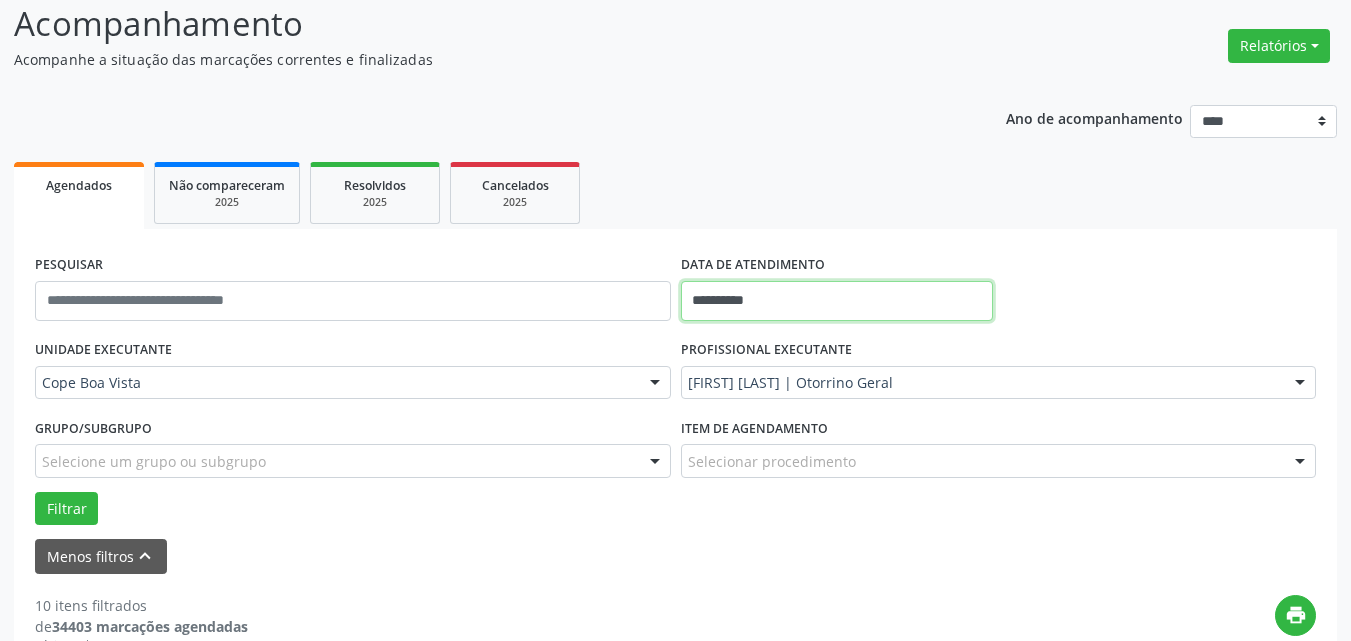 click on "**********" at bounding box center (837, 301) 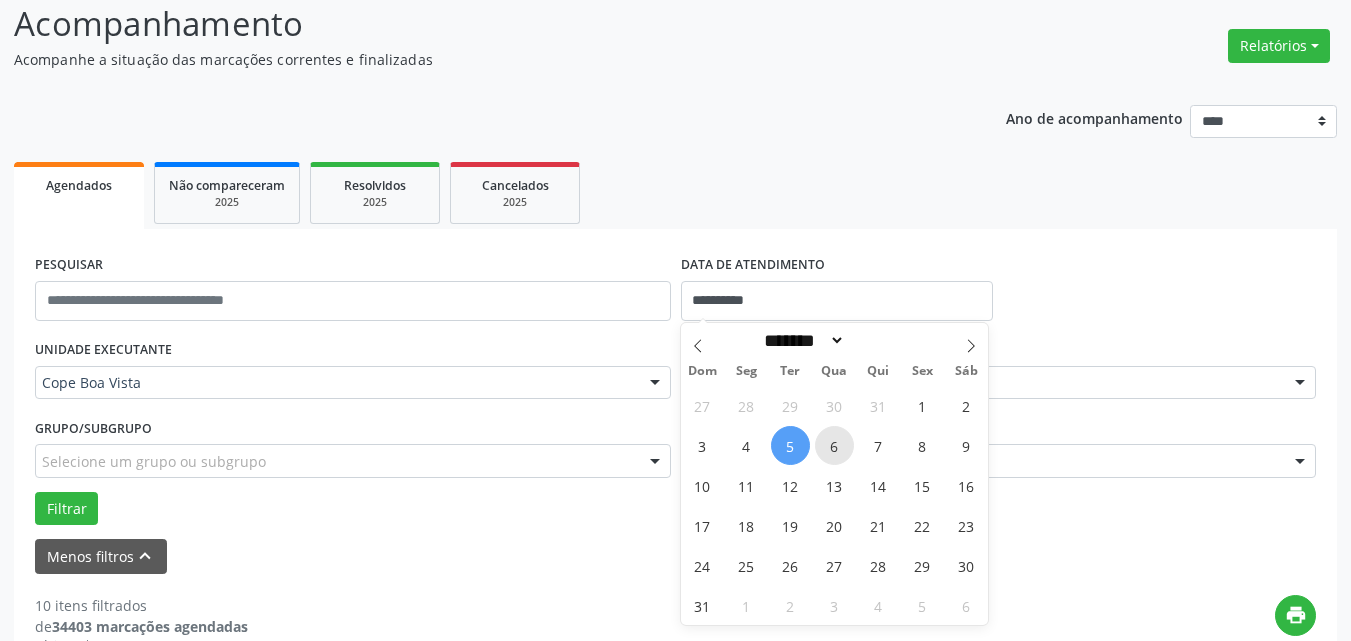 click on "6" at bounding box center [834, 445] 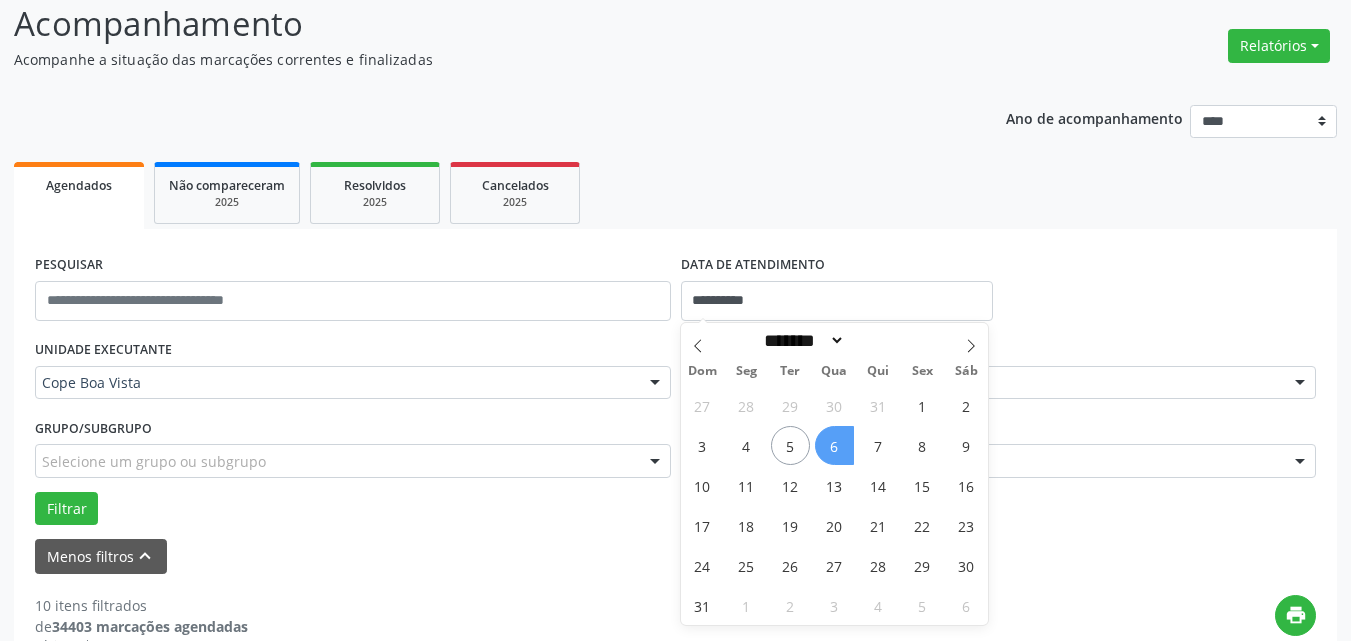 click on "6" at bounding box center (834, 445) 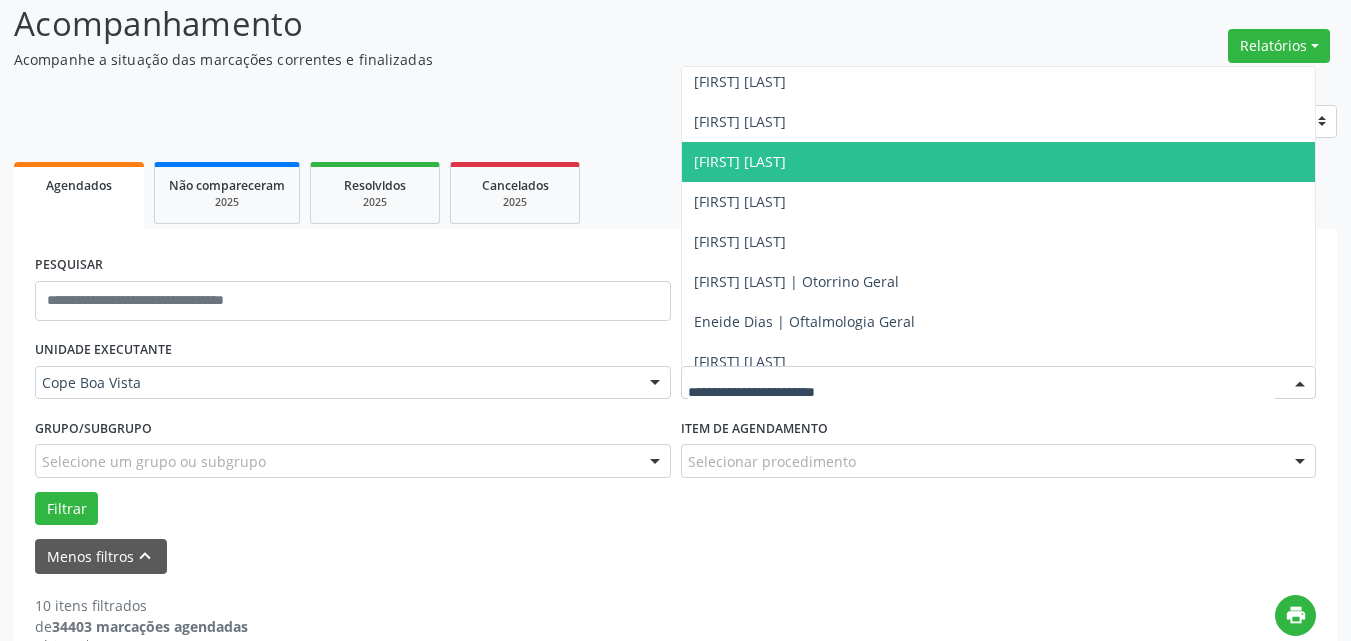 scroll, scrollTop: 400, scrollLeft: 0, axis: vertical 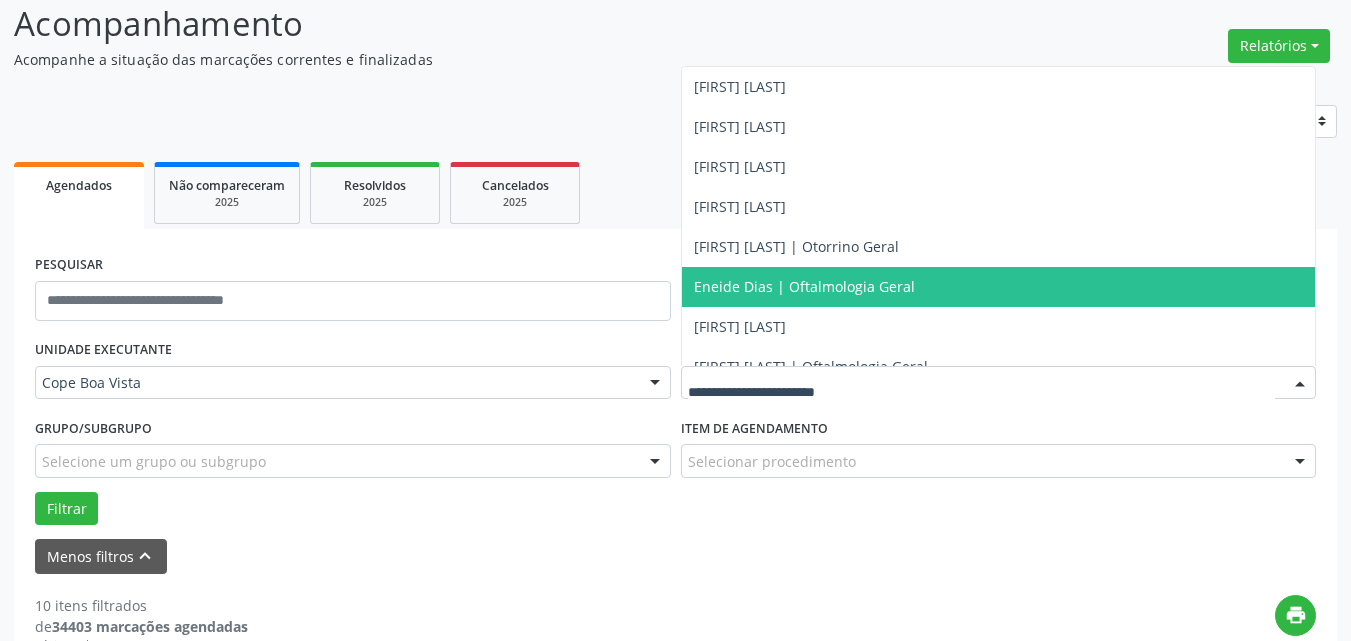 click on "Eneide Dias | Oftalmologia Geral" at bounding box center [804, 286] 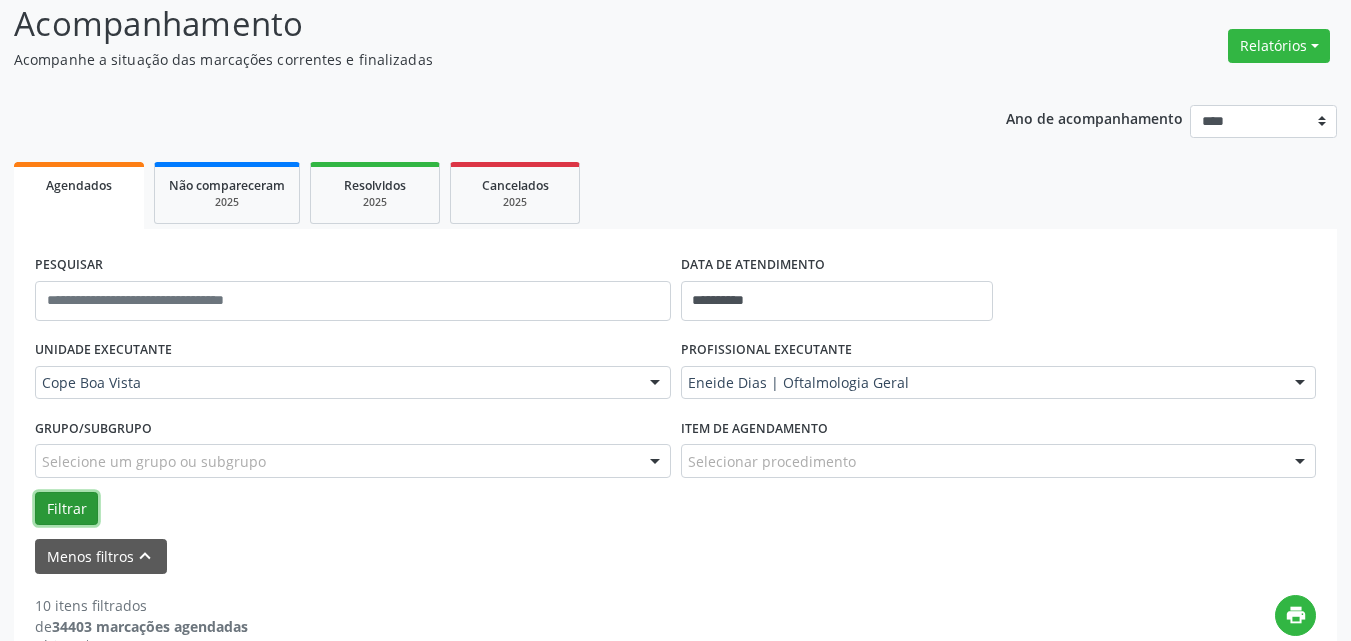 drag, startPoint x: 55, startPoint y: 505, endPoint x: 86, endPoint y: 502, distance: 31.144823 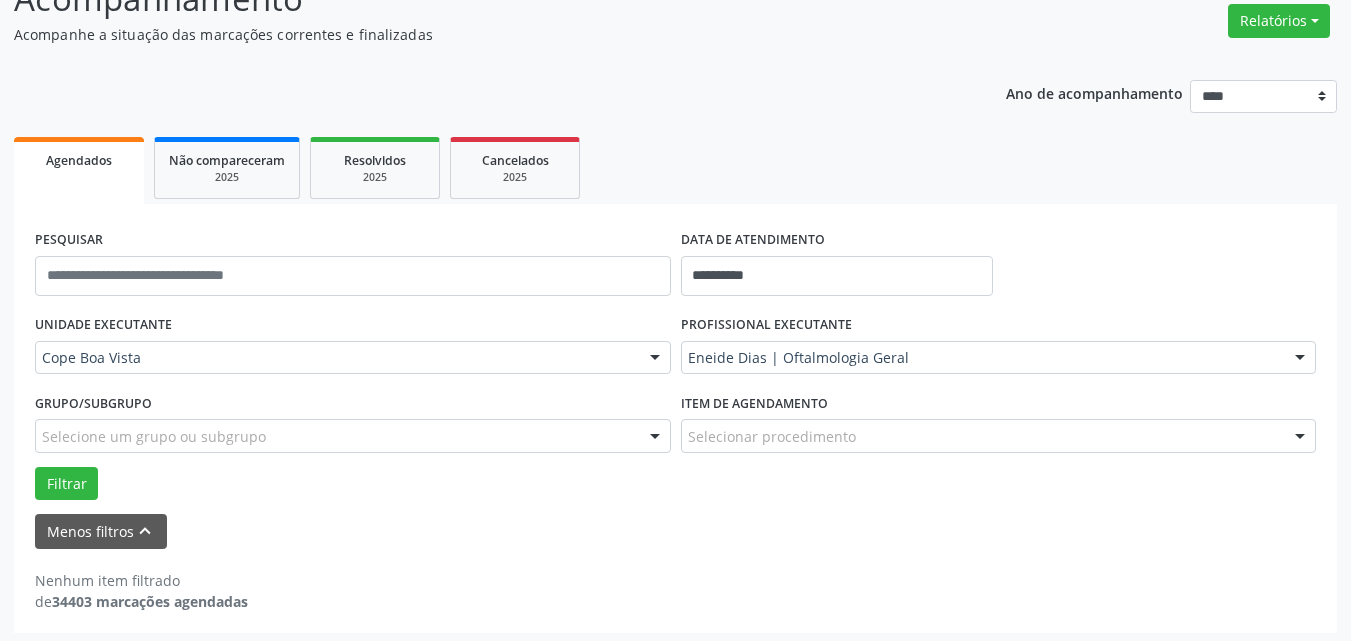 scroll, scrollTop: 168, scrollLeft: 0, axis: vertical 